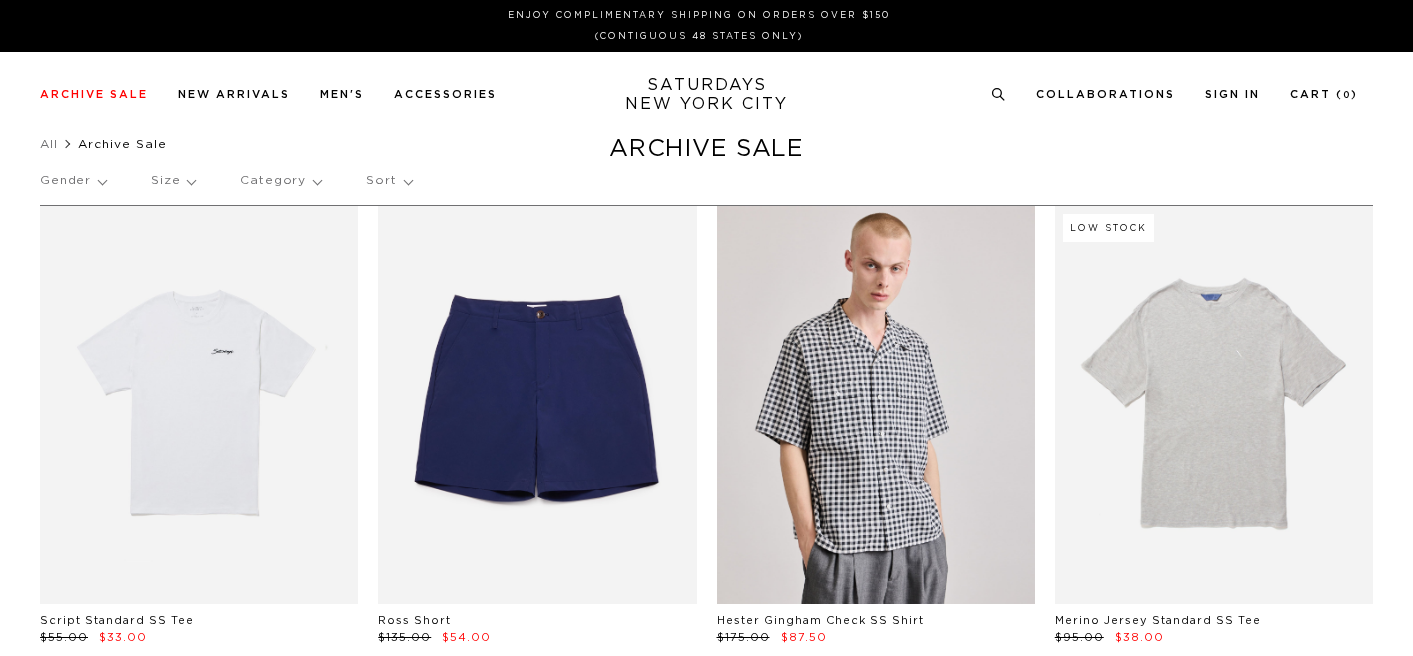 scroll, scrollTop: 0, scrollLeft: 0, axis: both 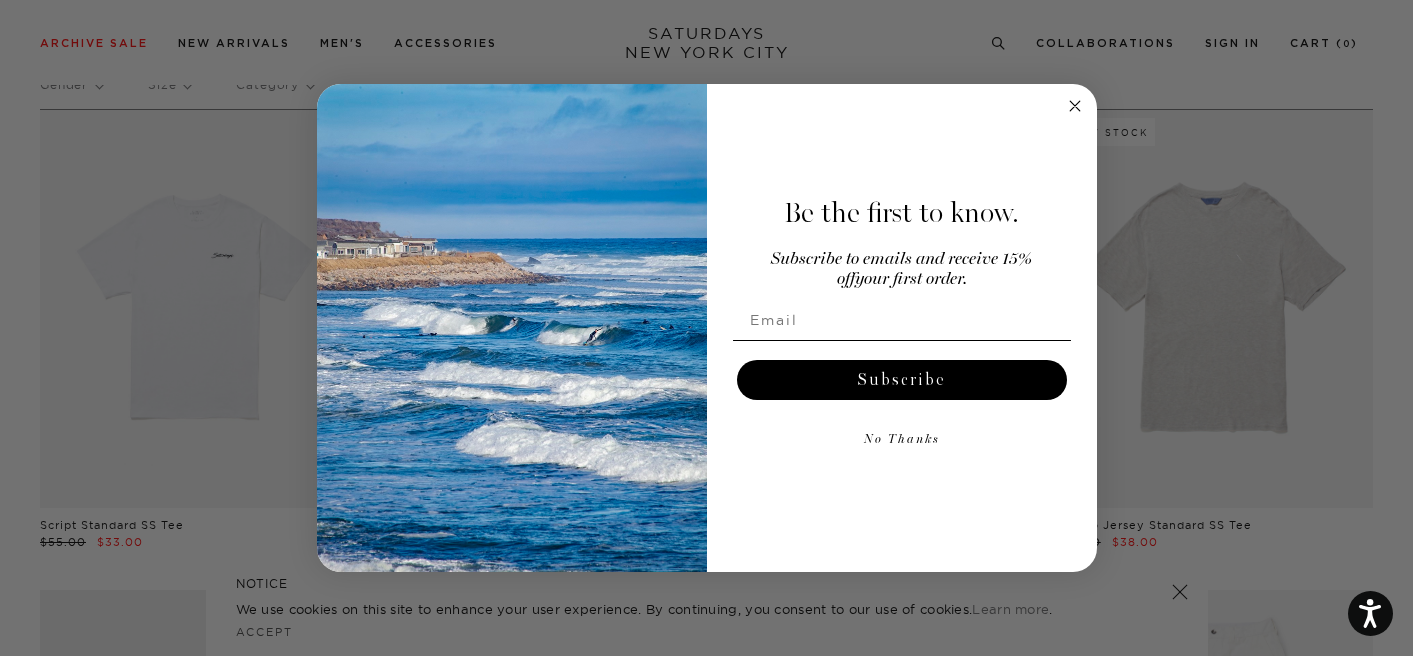 click 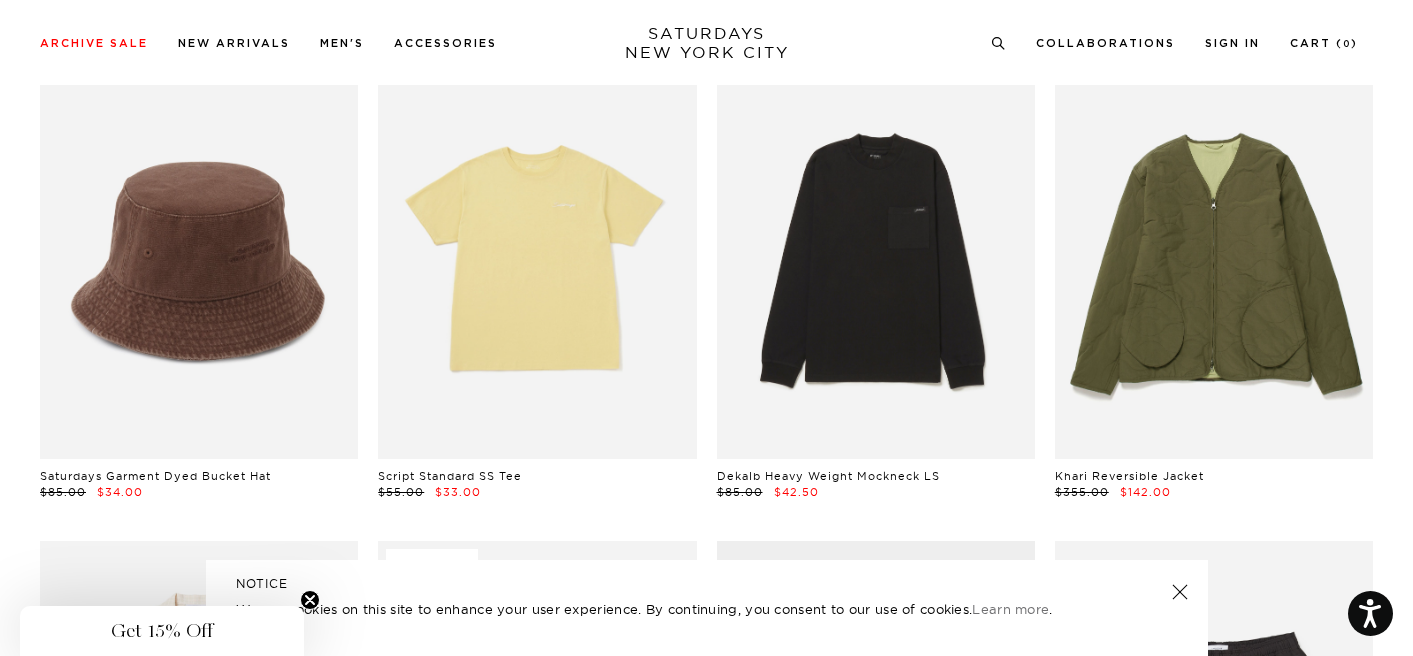 scroll, scrollTop: 5423, scrollLeft: 3, axis: both 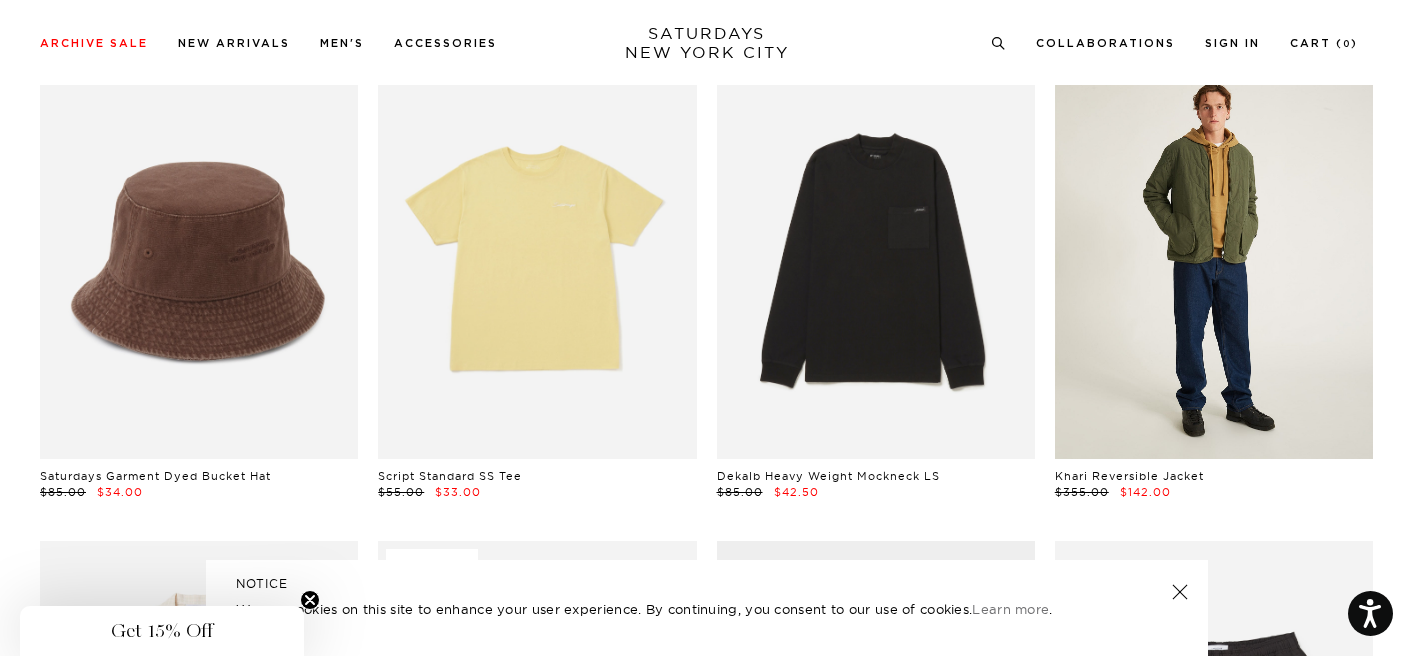 click at bounding box center (1214, 260) 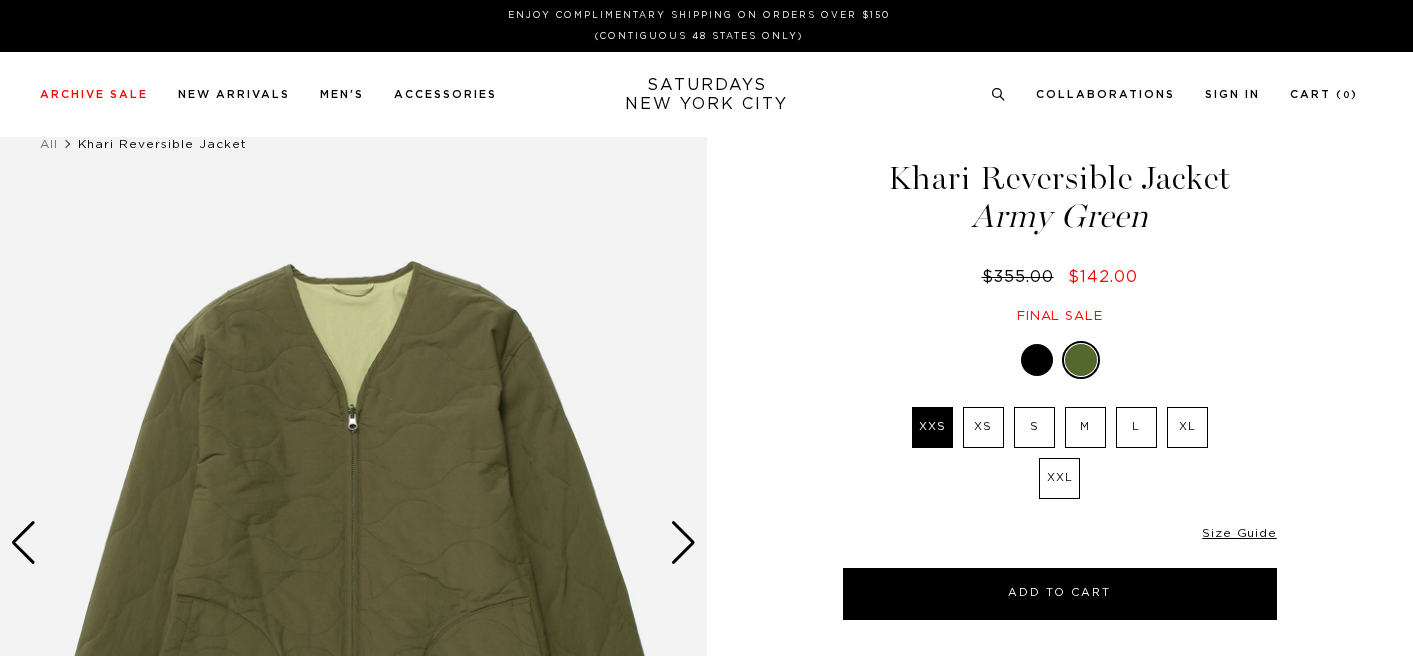 scroll, scrollTop: 0, scrollLeft: 0, axis: both 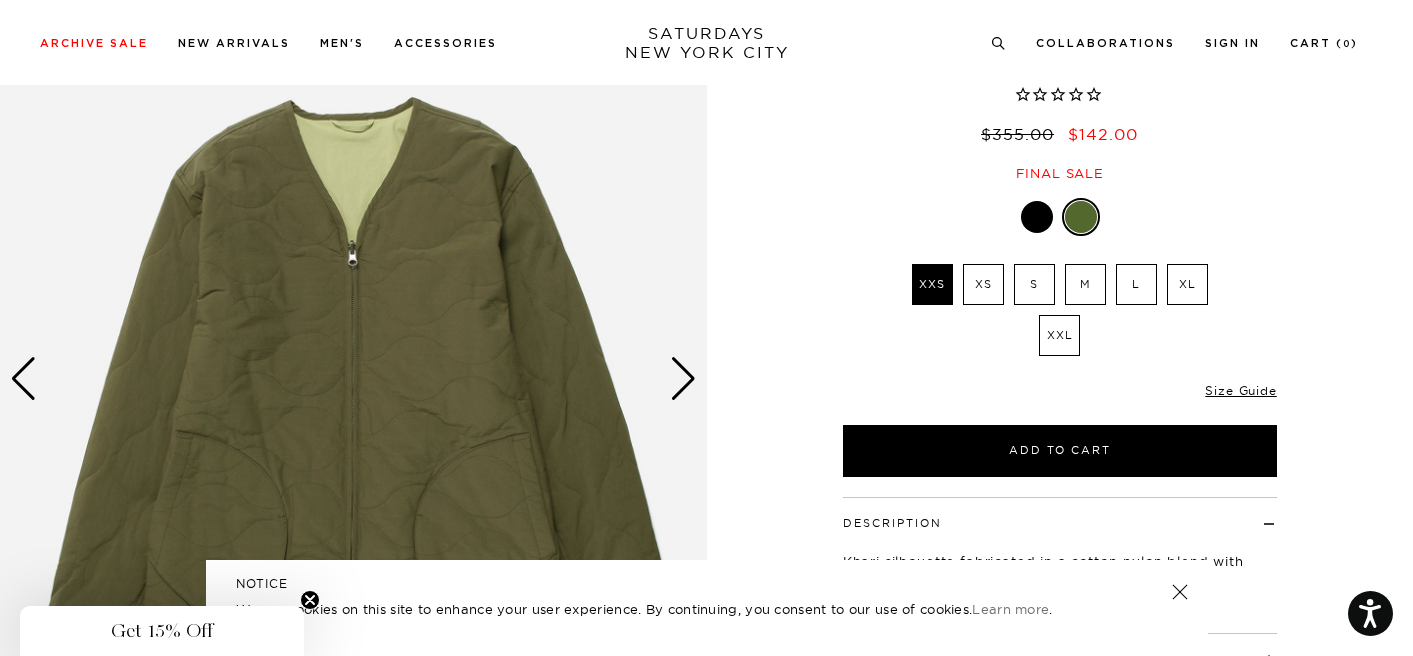 click at bounding box center (1037, 217) 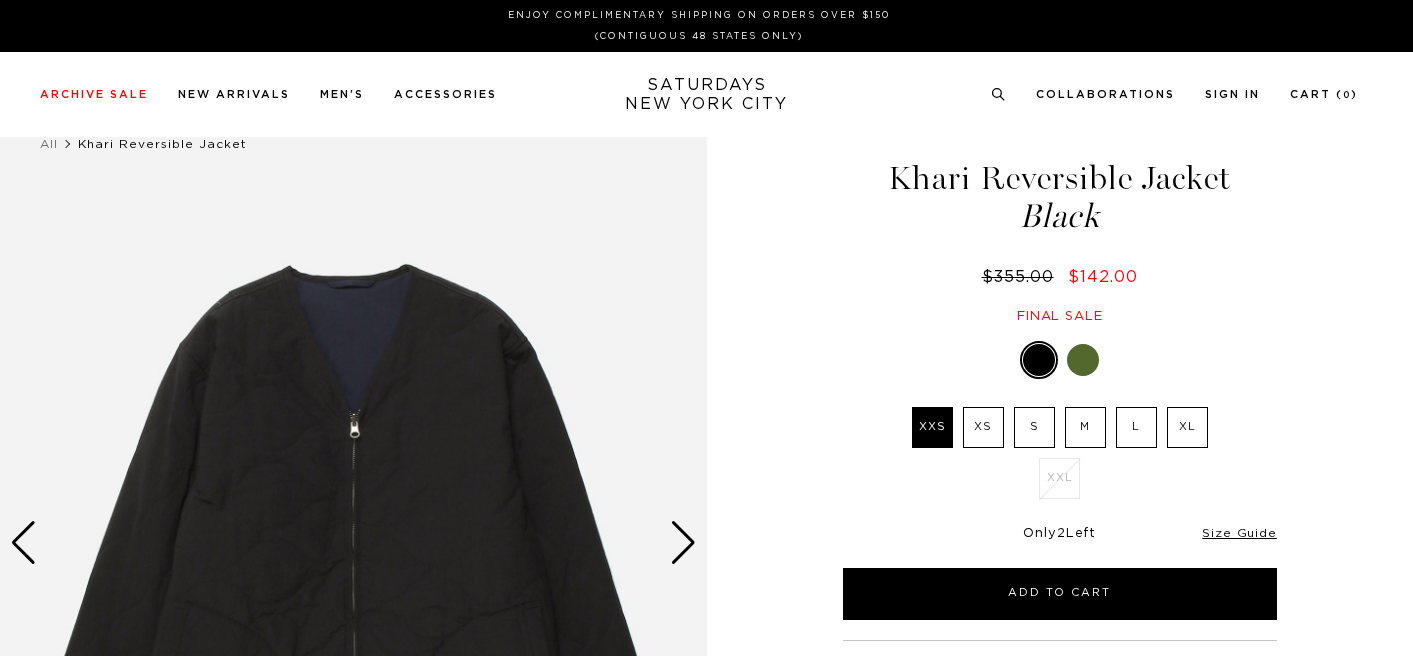 scroll, scrollTop: 0, scrollLeft: 0, axis: both 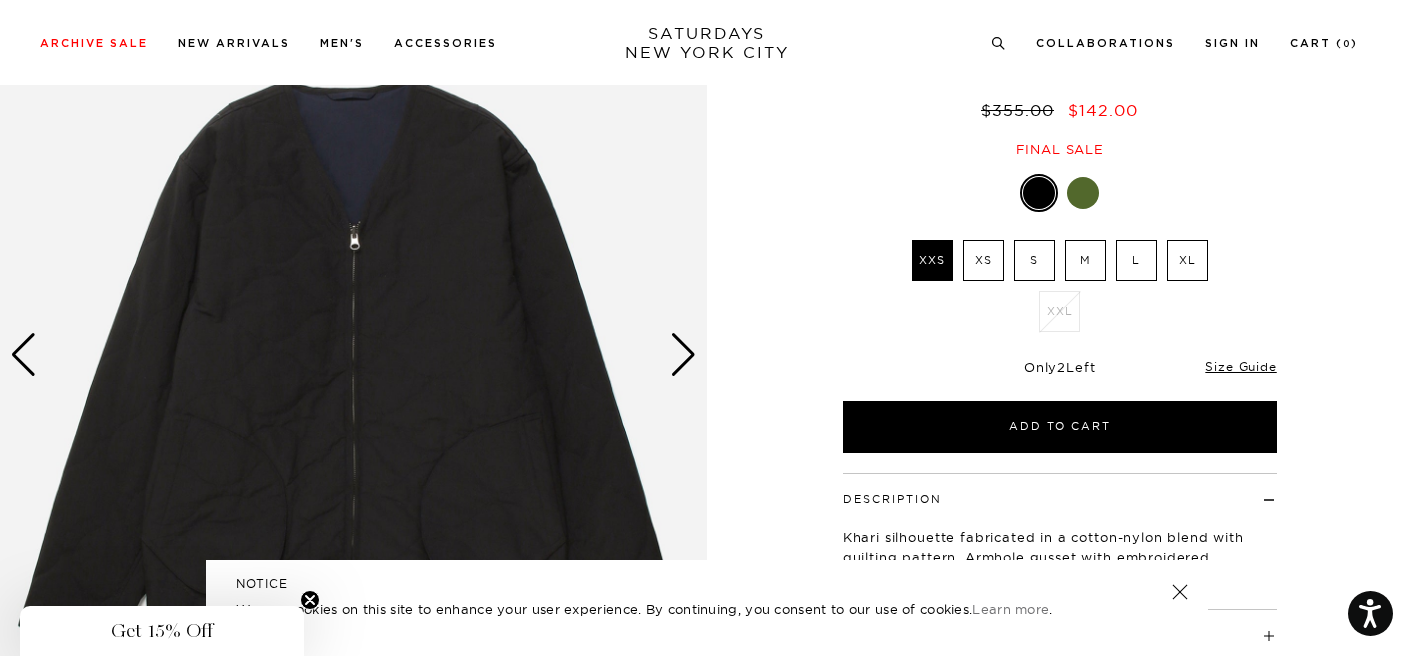 click at bounding box center [683, 355] 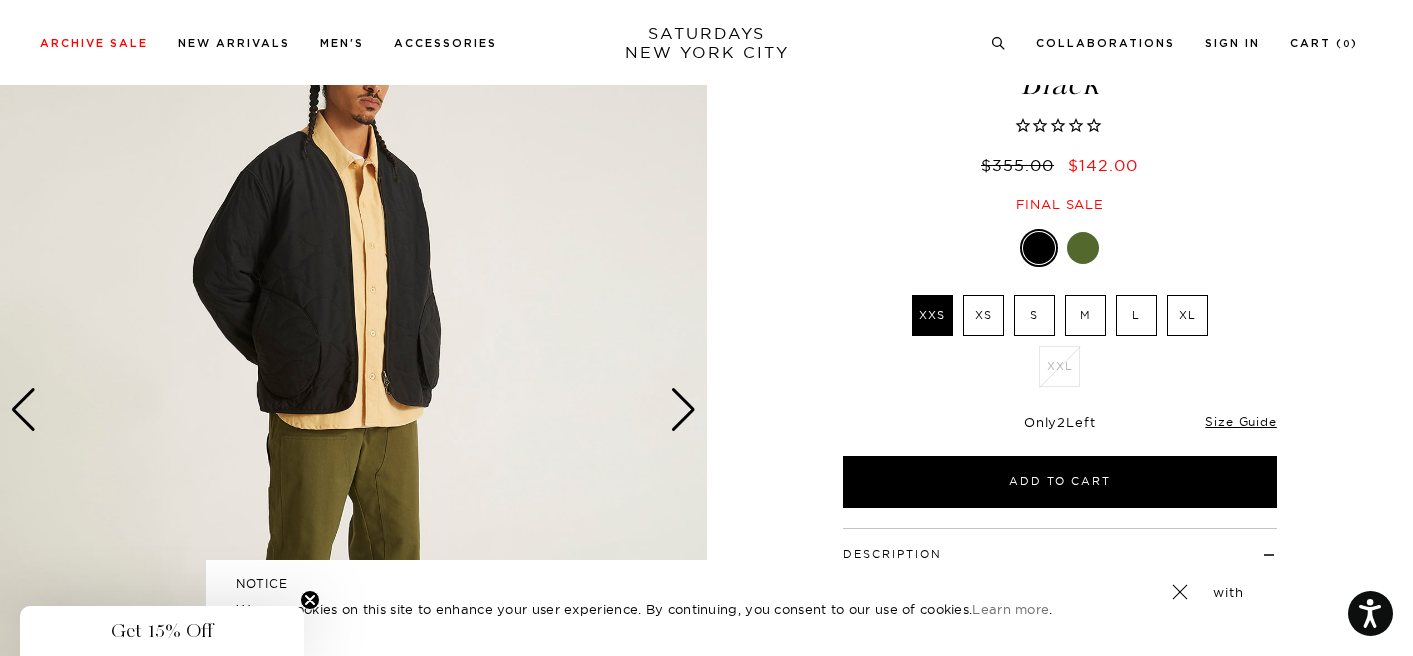 scroll, scrollTop: 105, scrollLeft: 0, axis: vertical 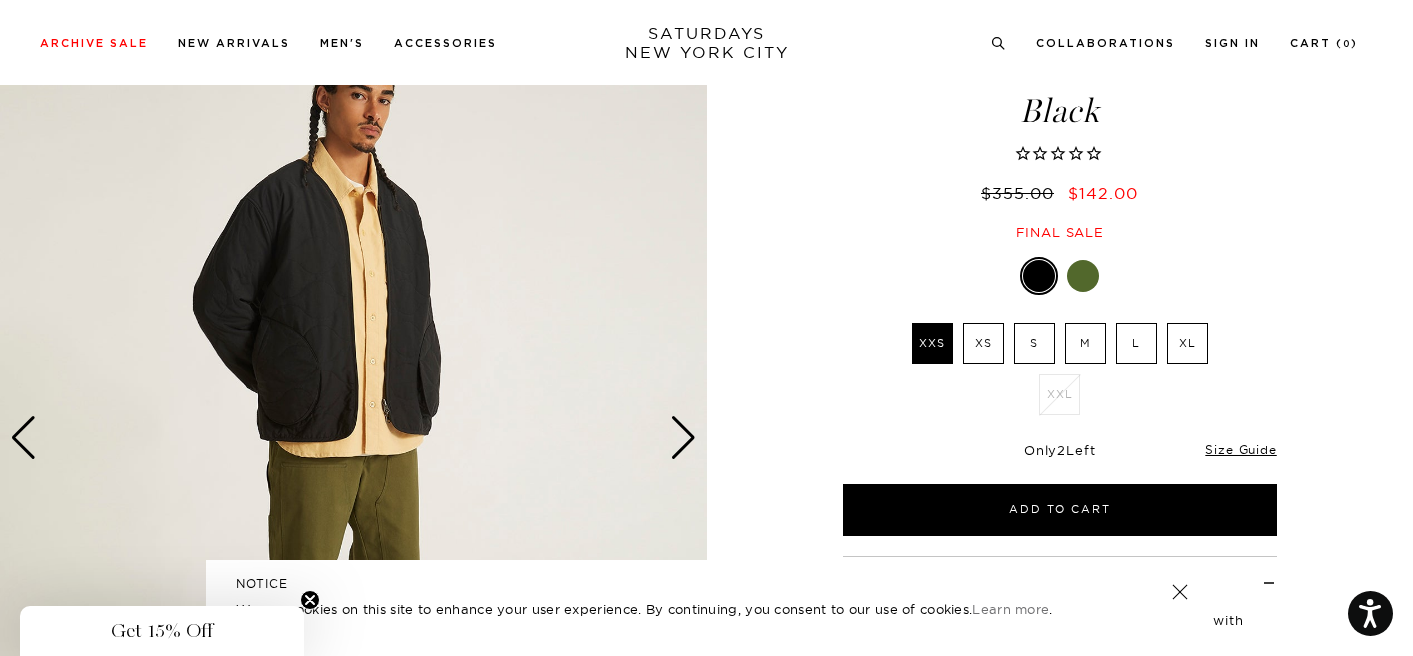 click at bounding box center [683, 438] 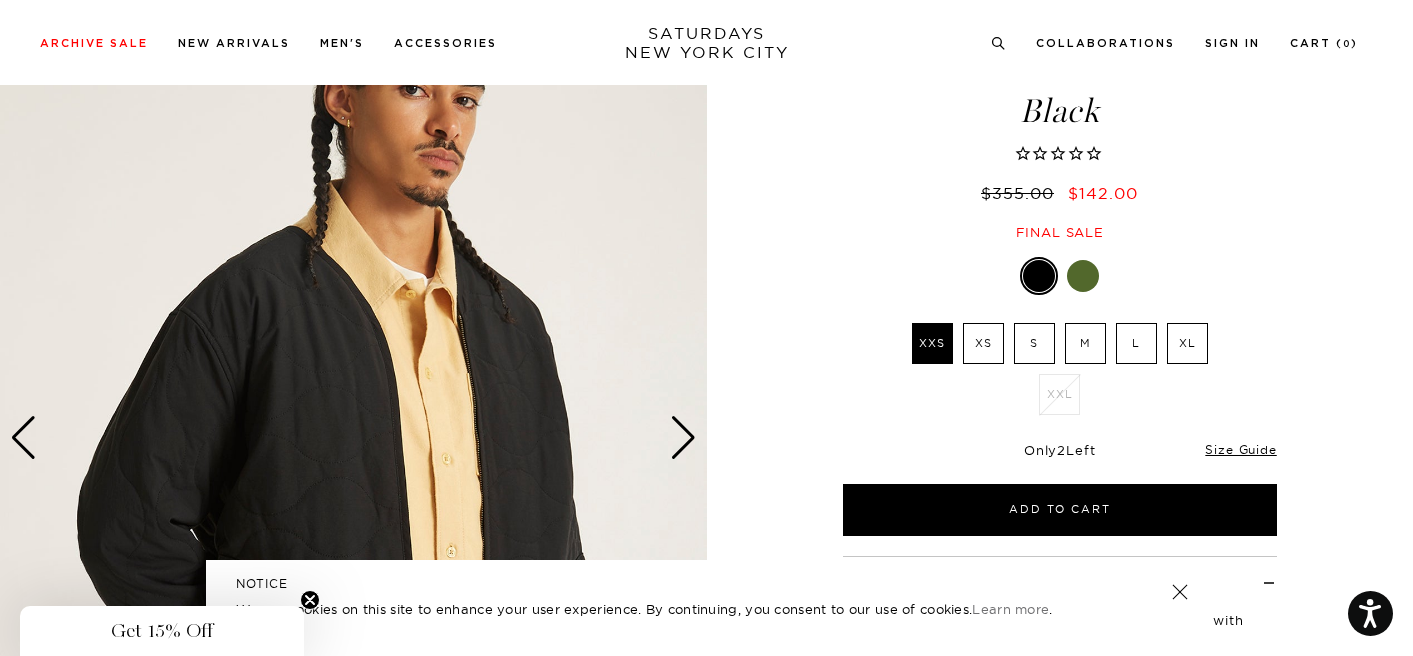 click at bounding box center [683, 438] 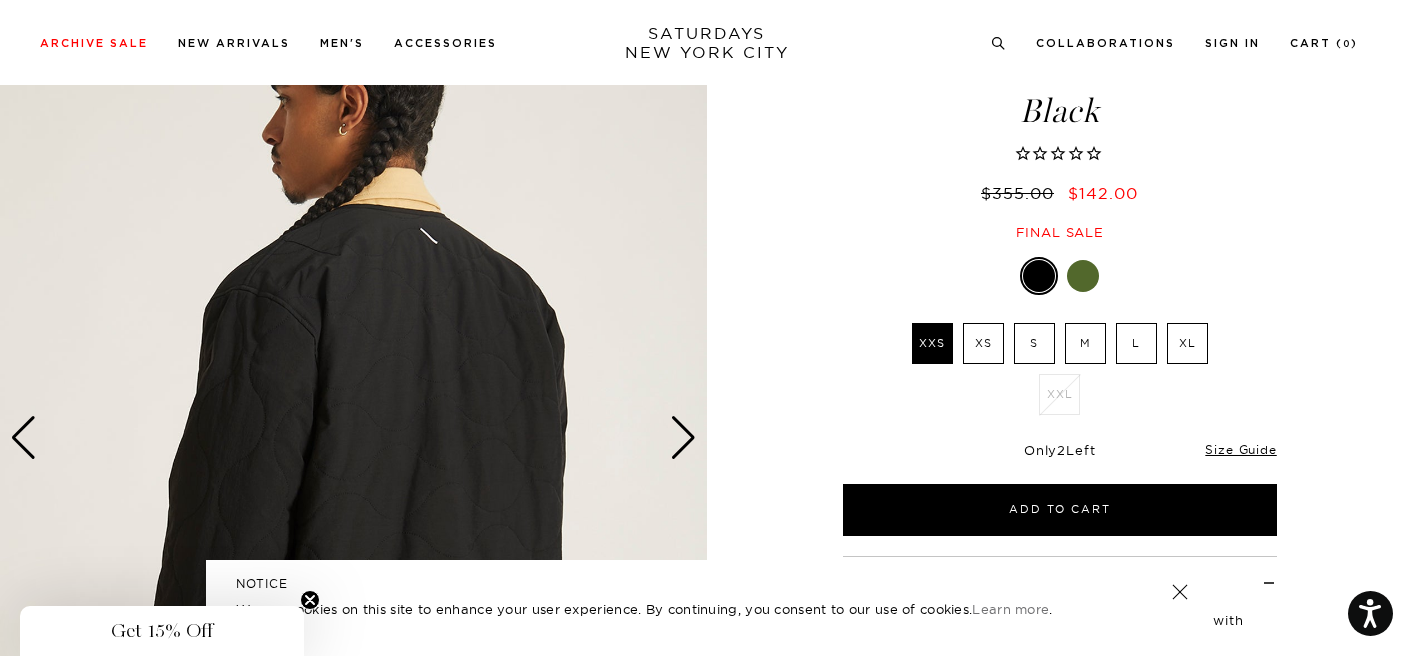 click at bounding box center (683, 438) 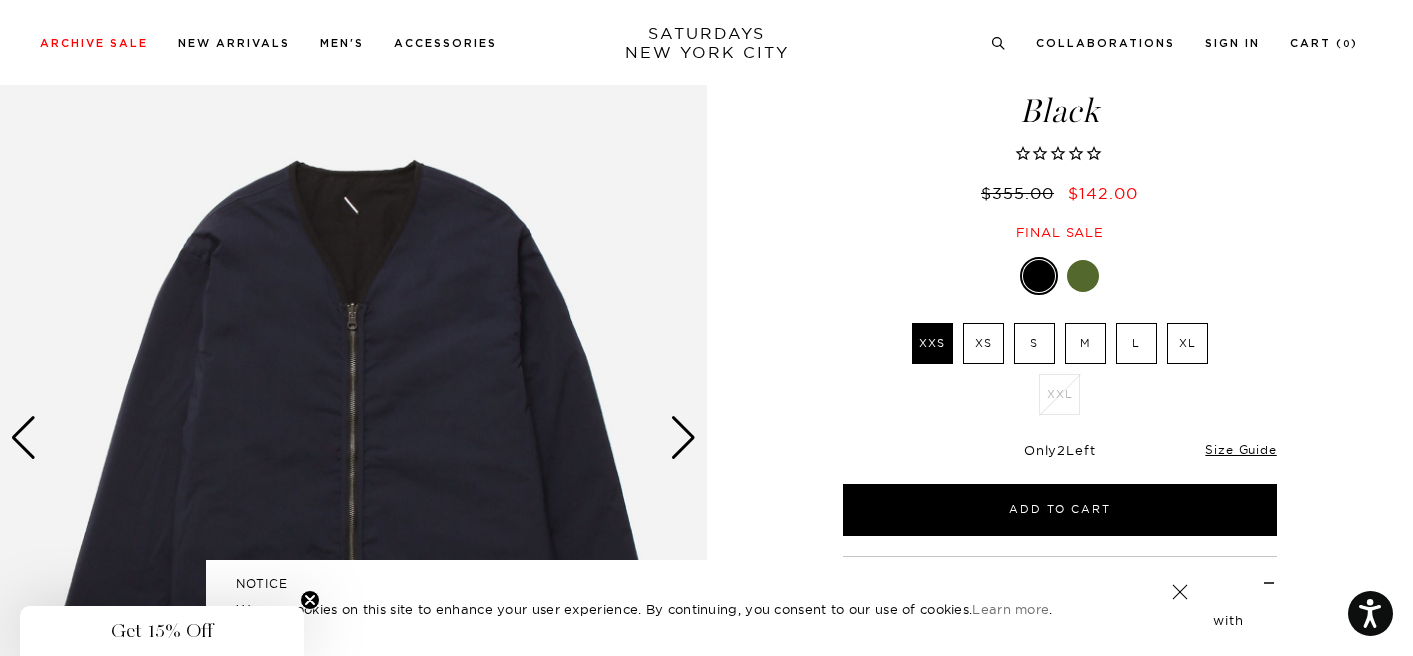 click at bounding box center (683, 438) 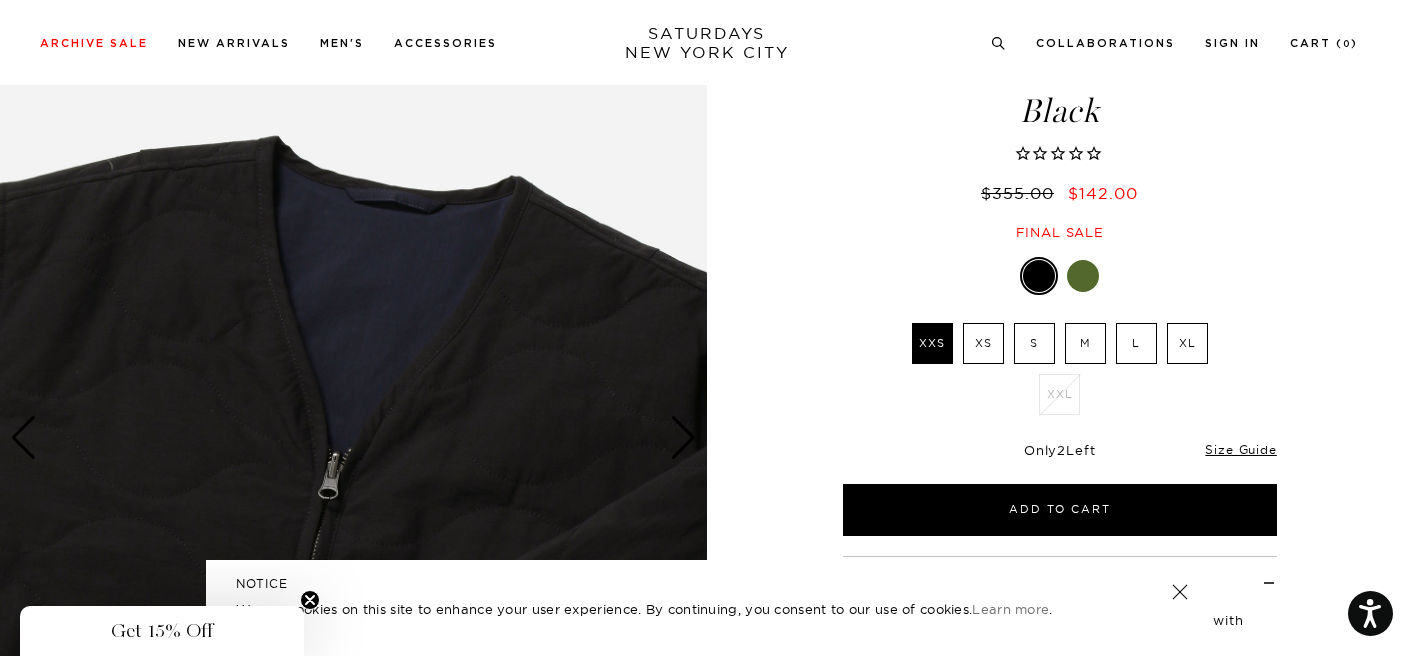 click at bounding box center [683, 438] 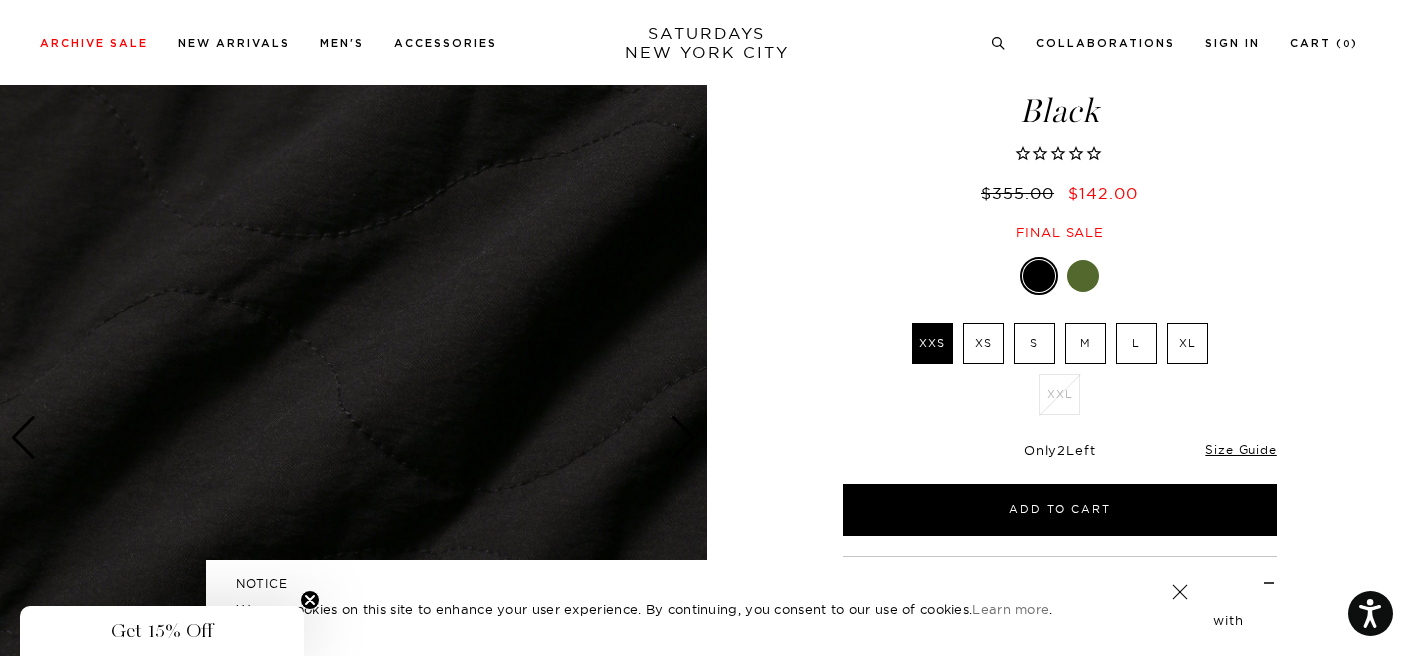 click at bounding box center (683, 438) 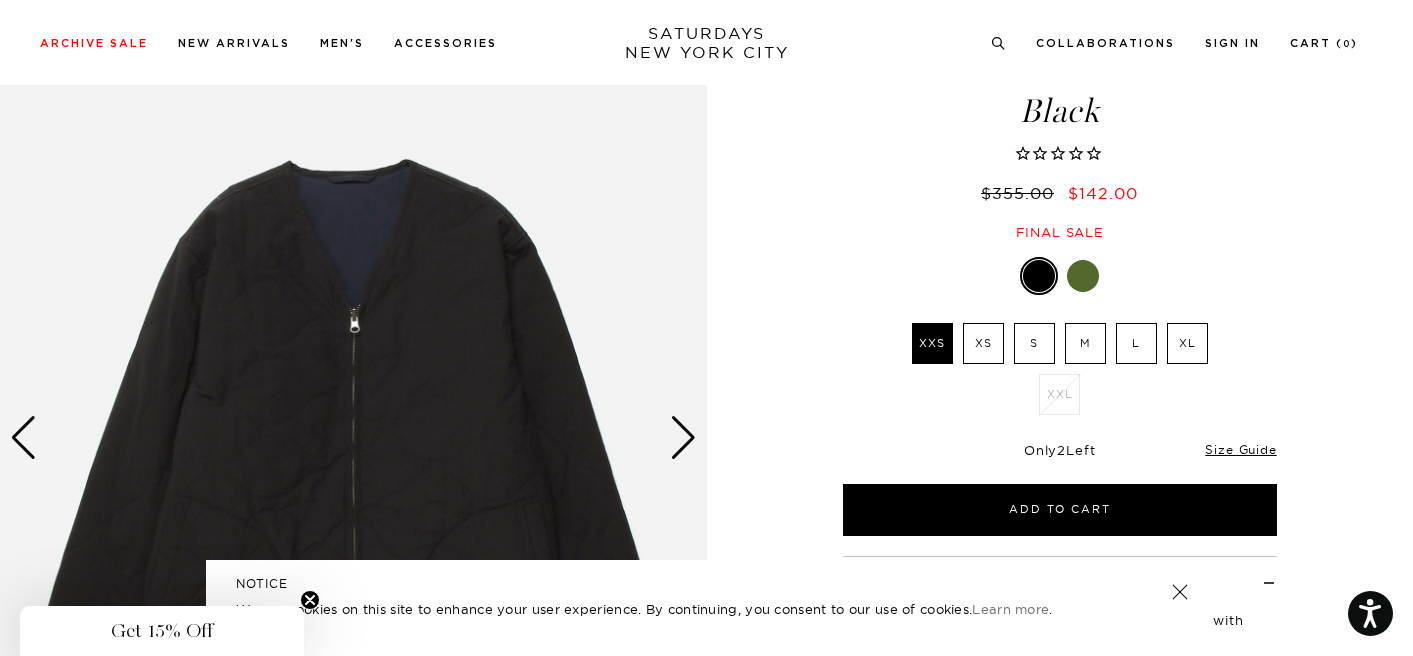 click at bounding box center (683, 438) 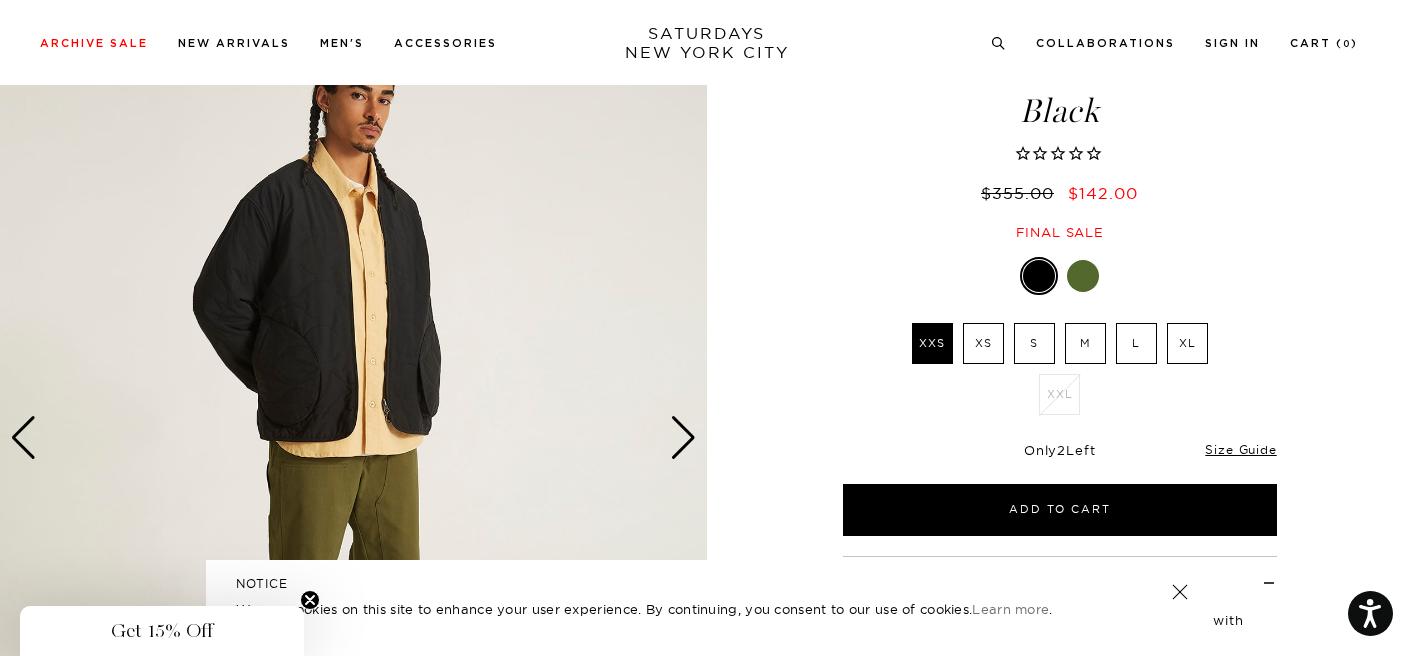 click at bounding box center (683, 438) 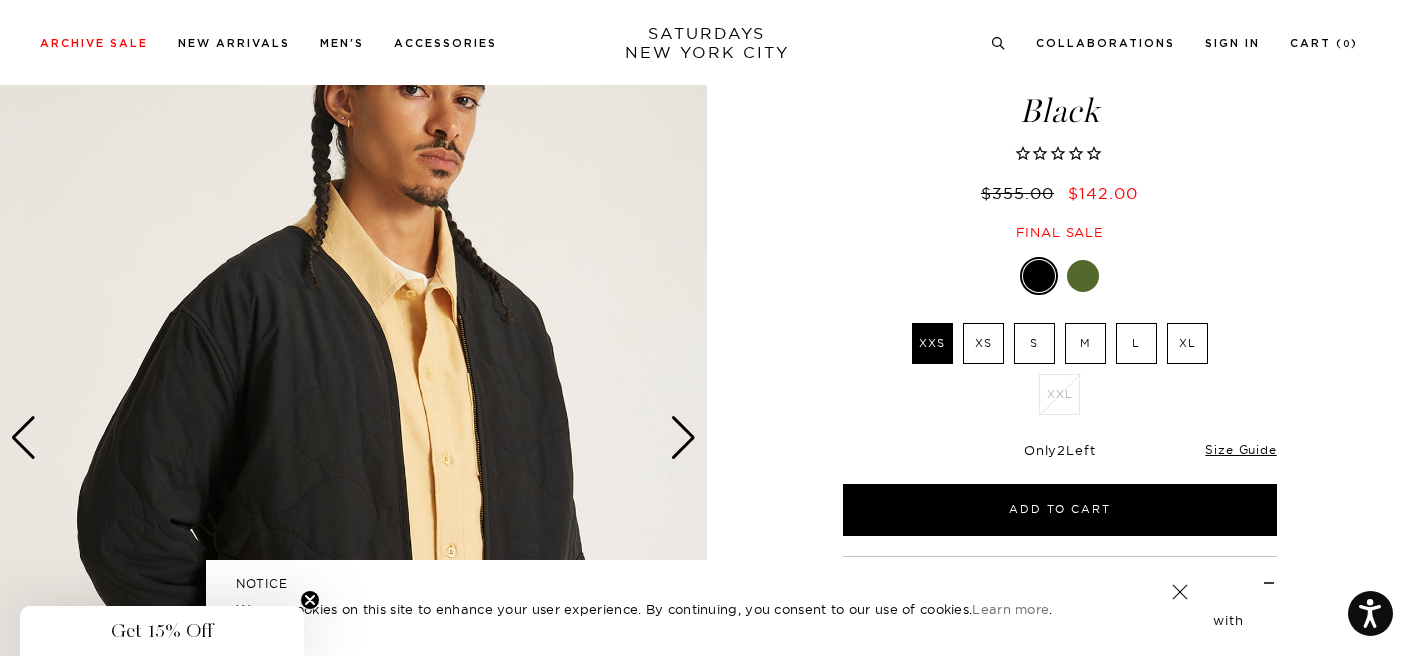 click at bounding box center (683, 438) 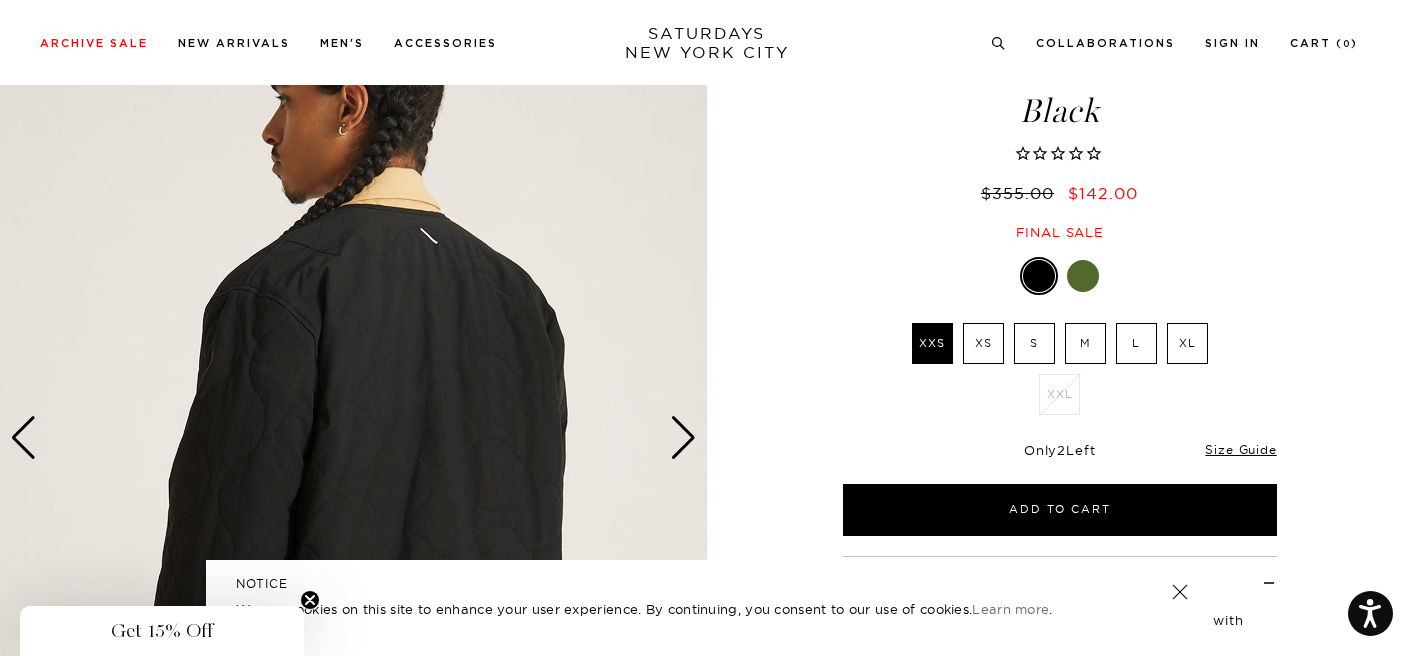 click at bounding box center (683, 438) 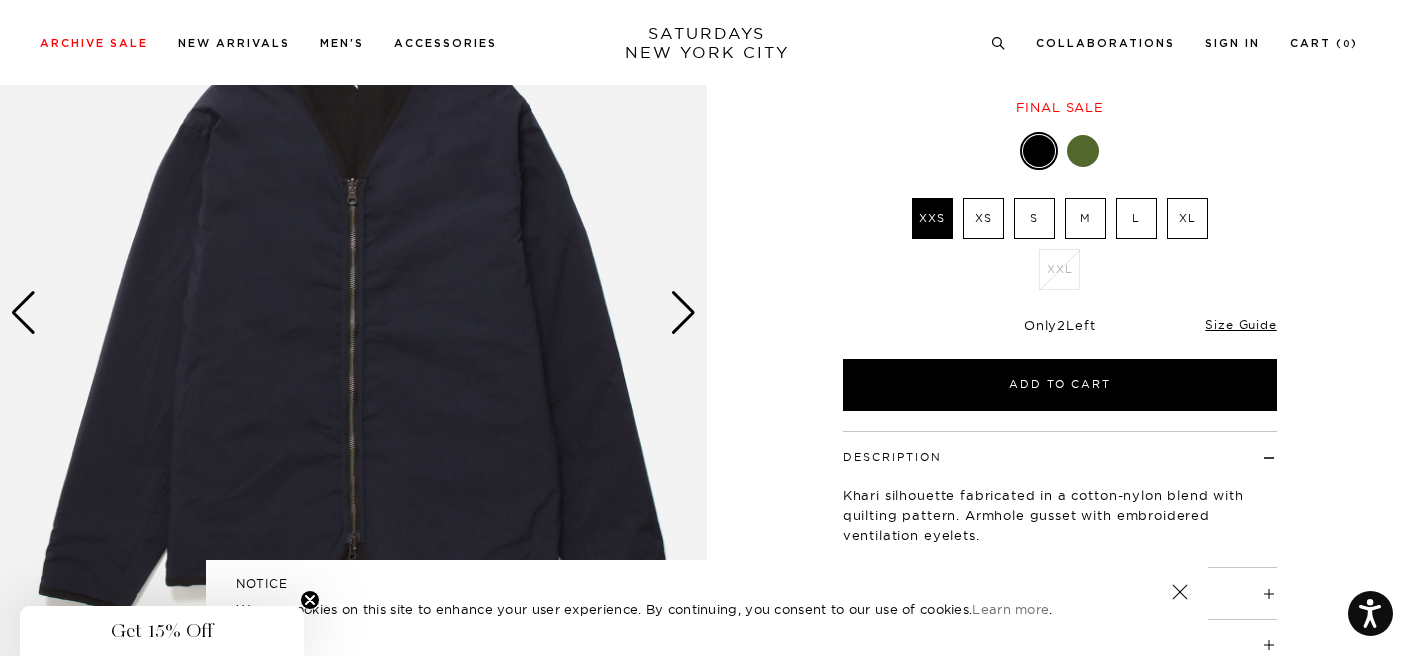 scroll, scrollTop: 222, scrollLeft: 0, axis: vertical 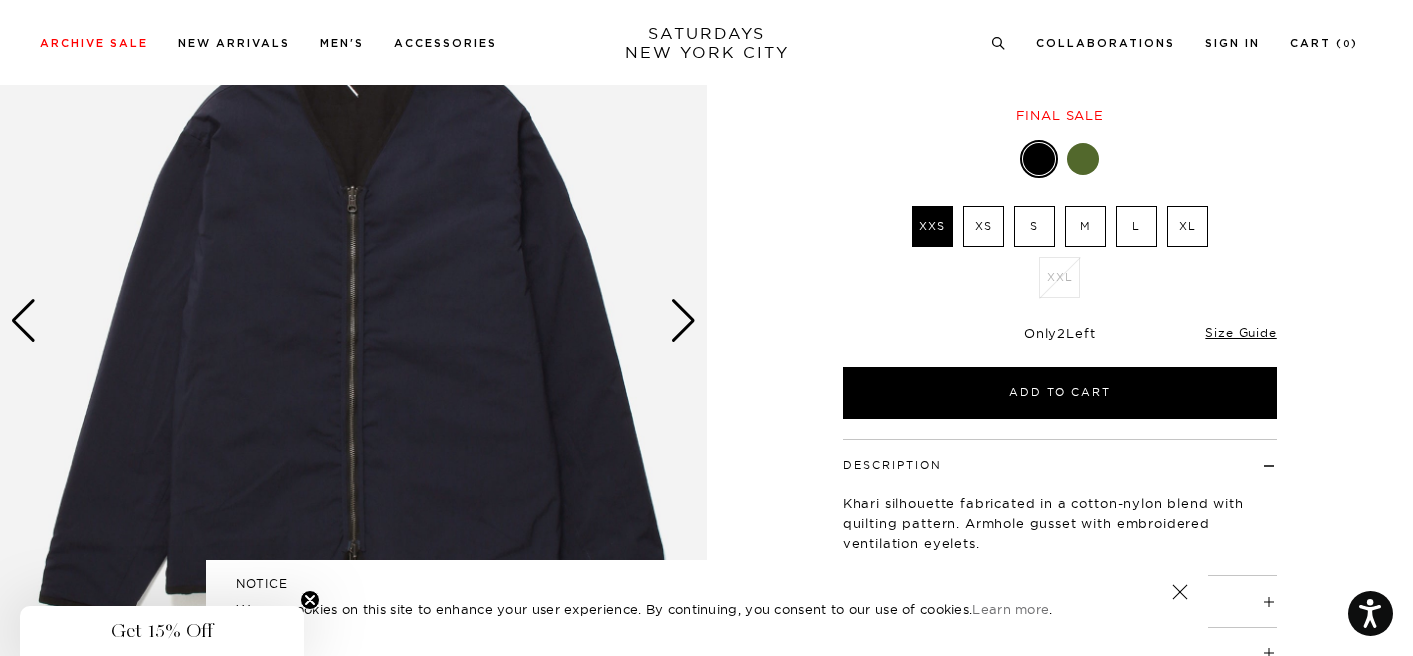 click at bounding box center (1179, 592) 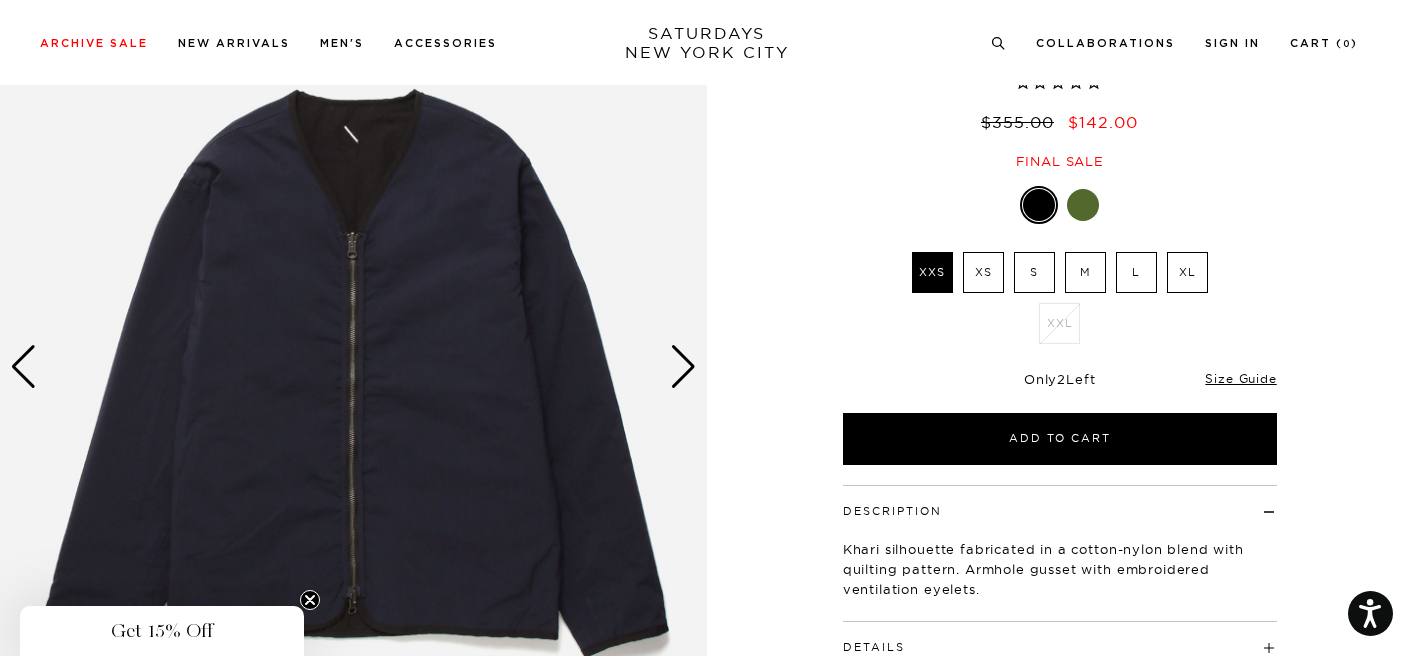 scroll, scrollTop: 141, scrollLeft: 0, axis: vertical 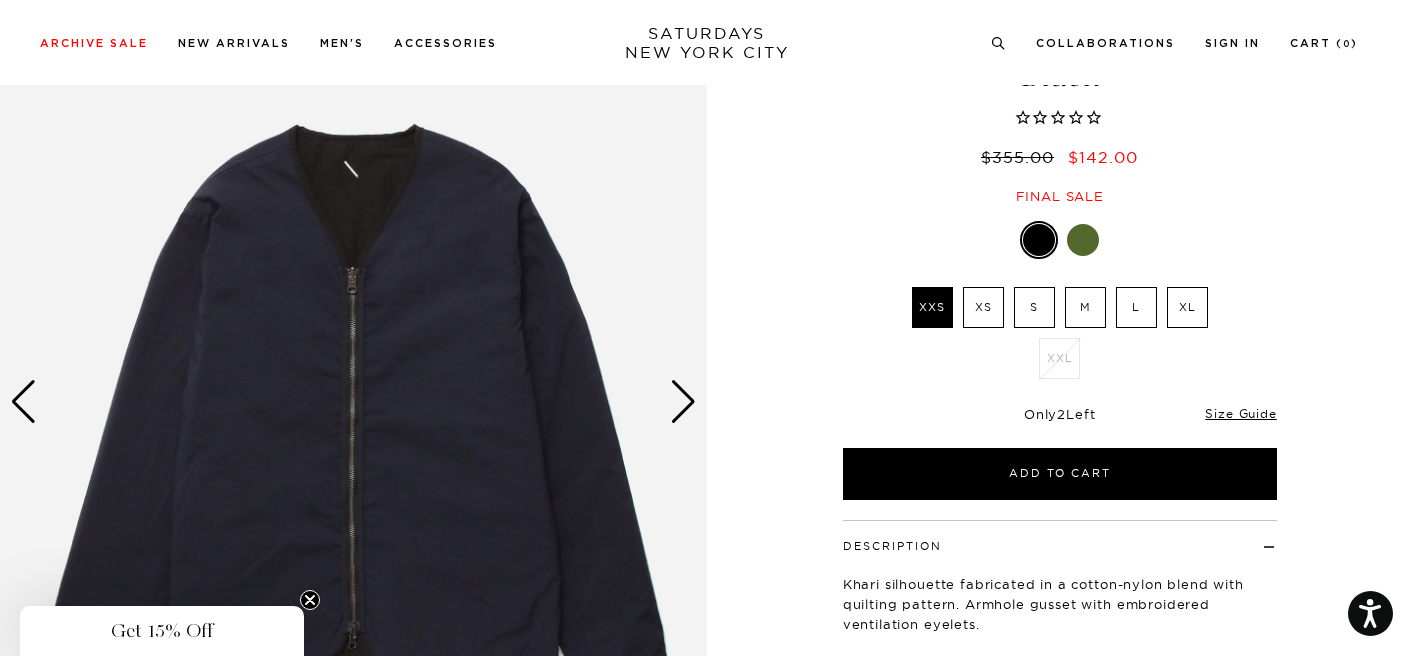 click on "XL" at bounding box center [1187, 307] 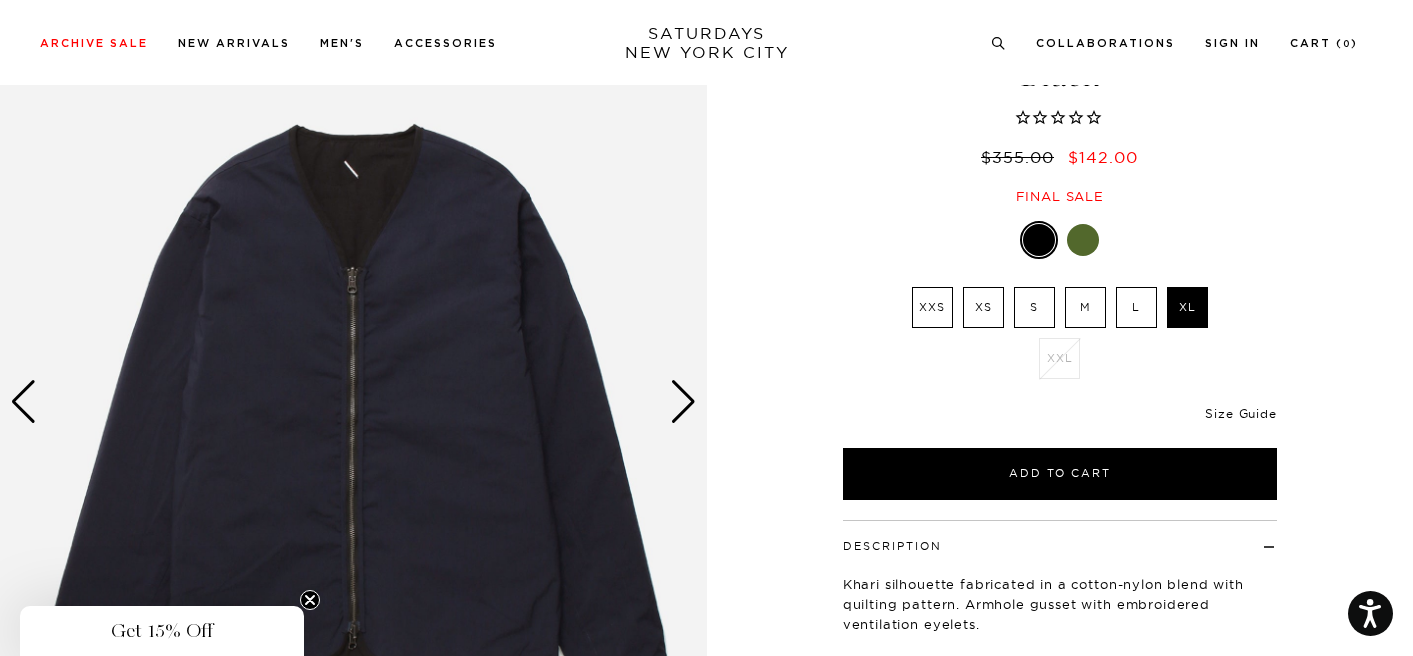 click on "Size Guide" at bounding box center [1240, 413] 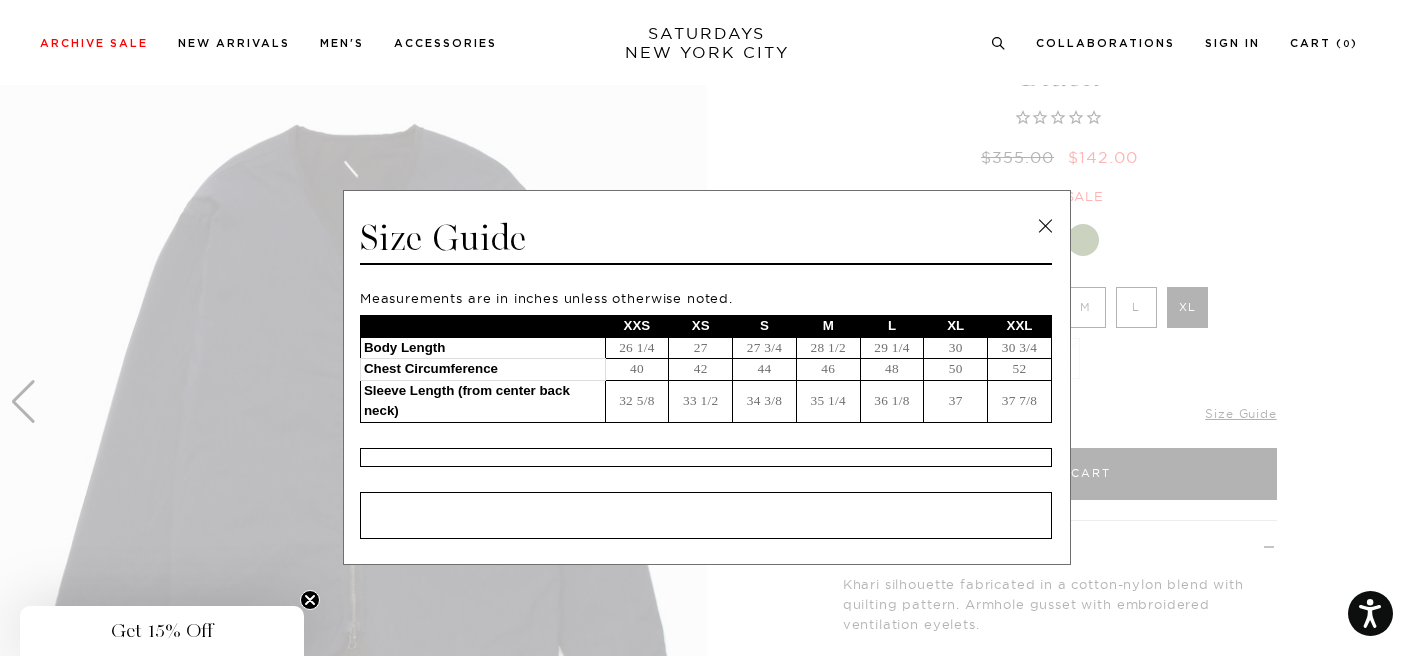 click at bounding box center [1045, 226] 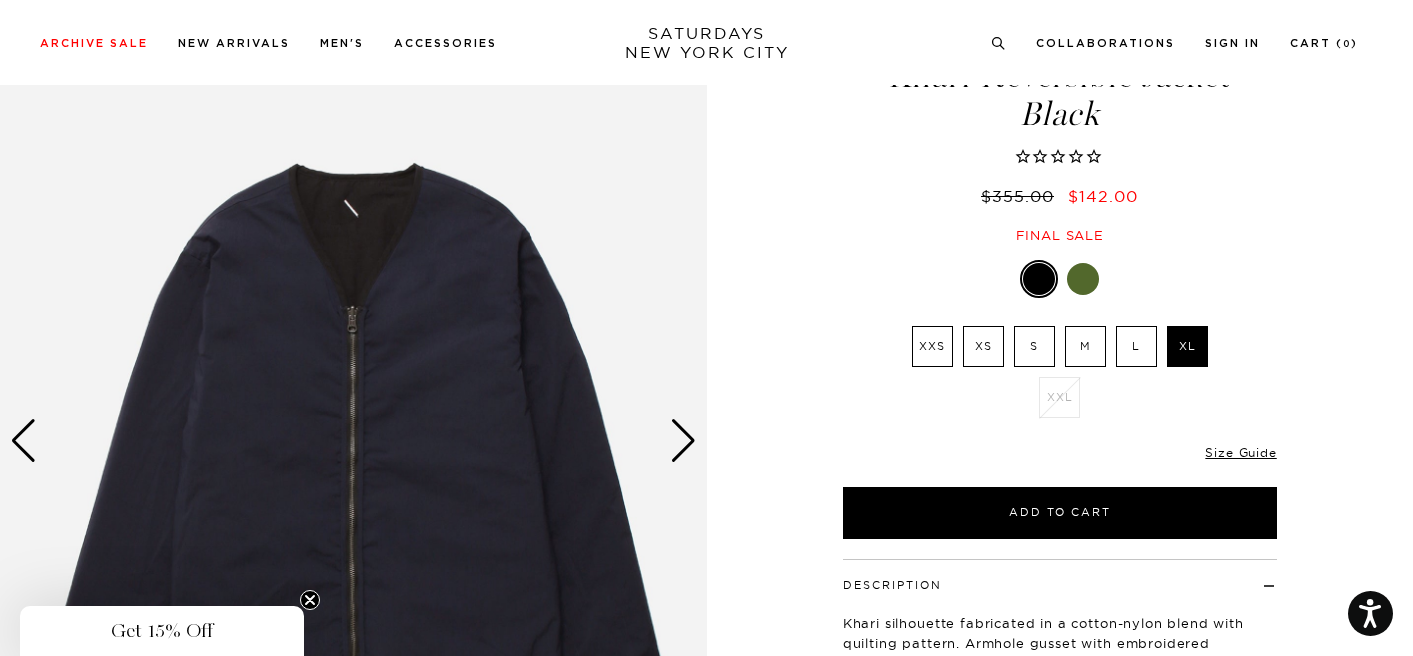 scroll, scrollTop: 0, scrollLeft: 0, axis: both 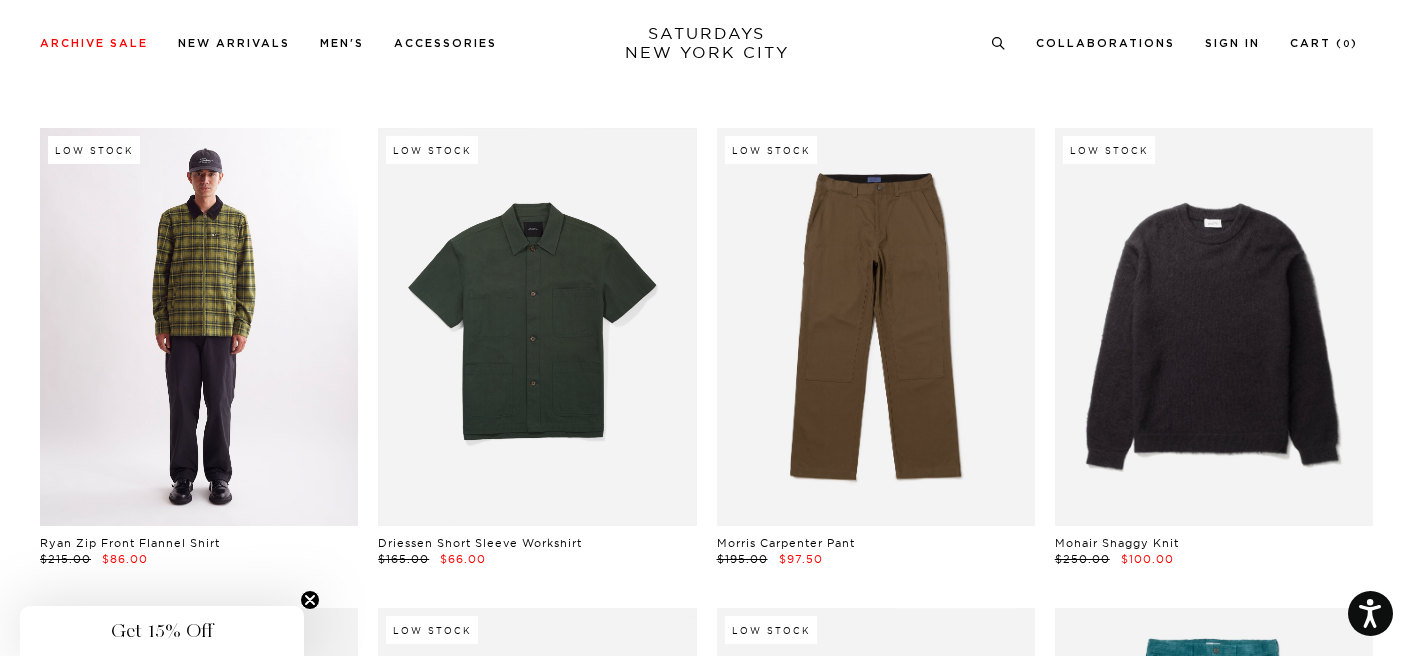 click at bounding box center [199, 327] 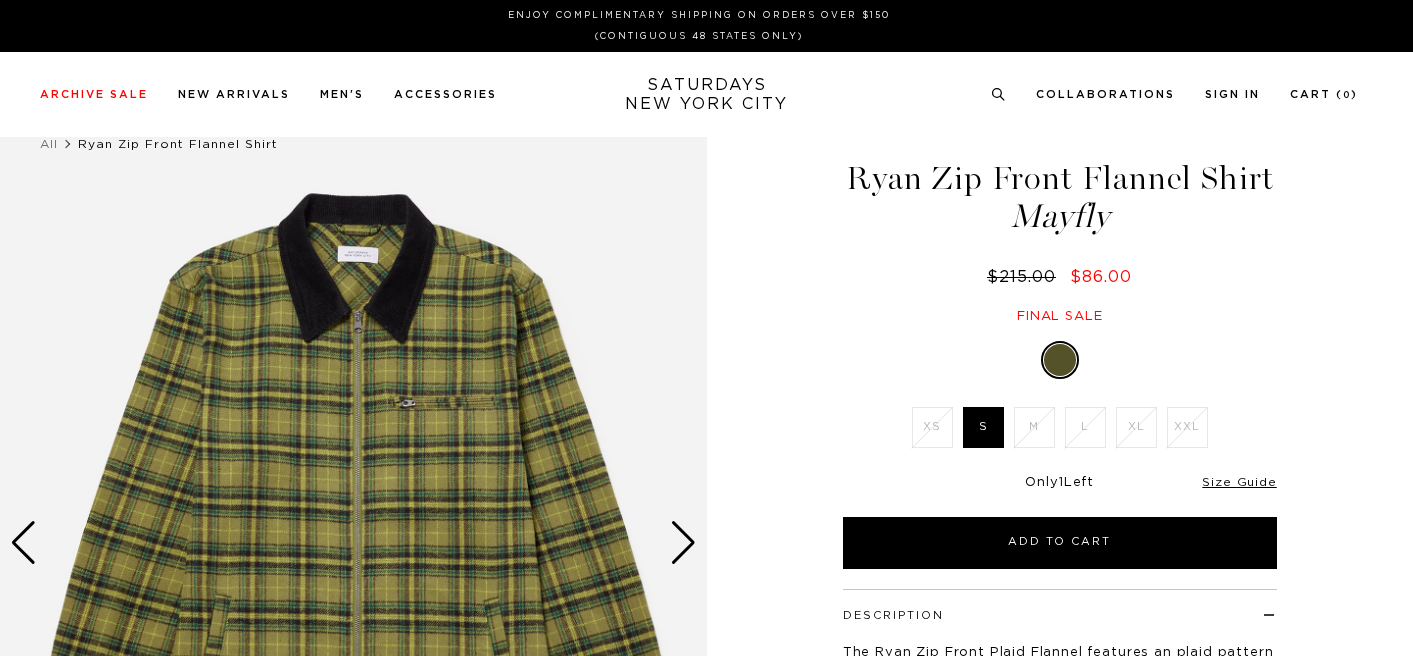 scroll, scrollTop: 0, scrollLeft: 0, axis: both 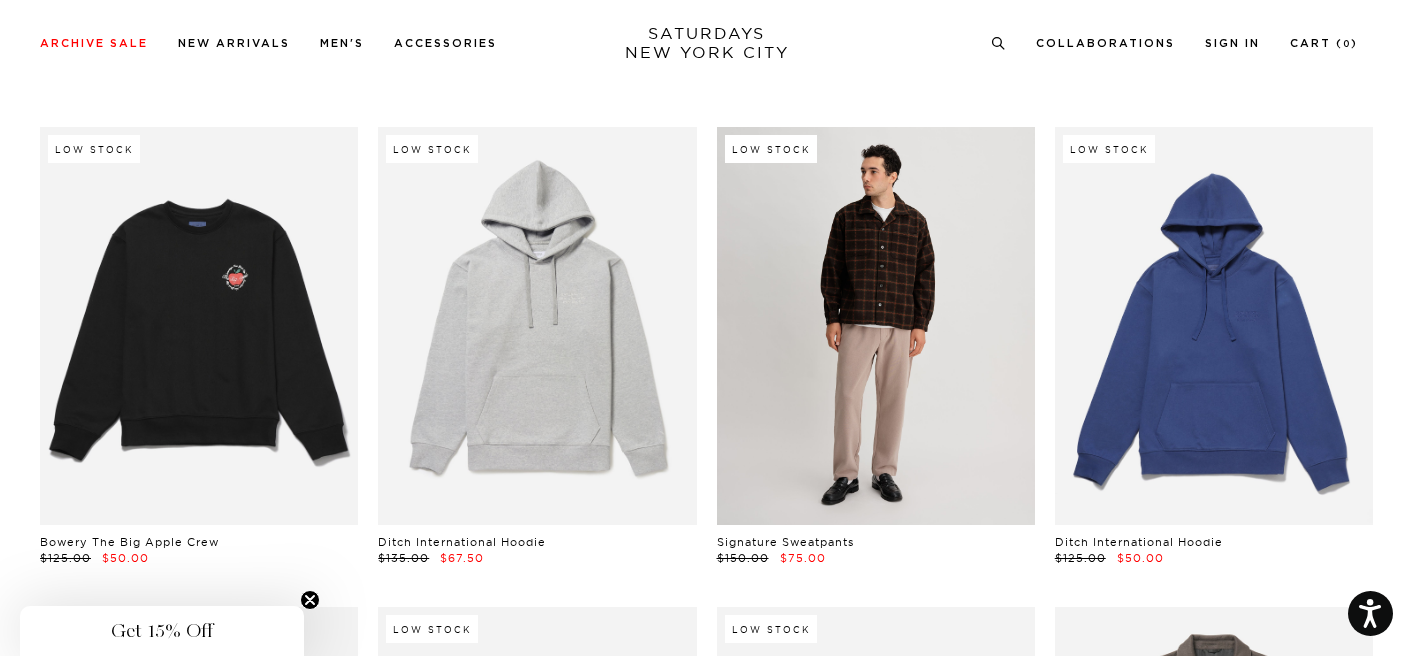 click at bounding box center (876, 326) 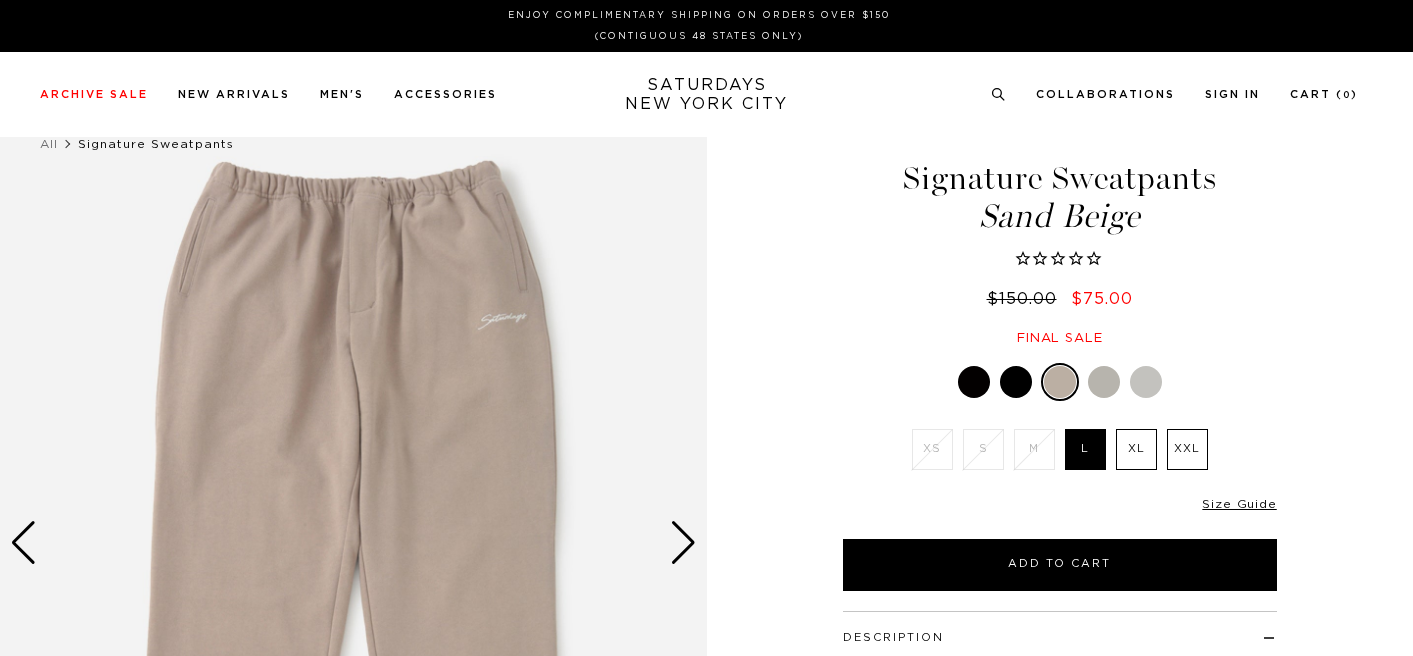scroll, scrollTop: 0, scrollLeft: 0, axis: both 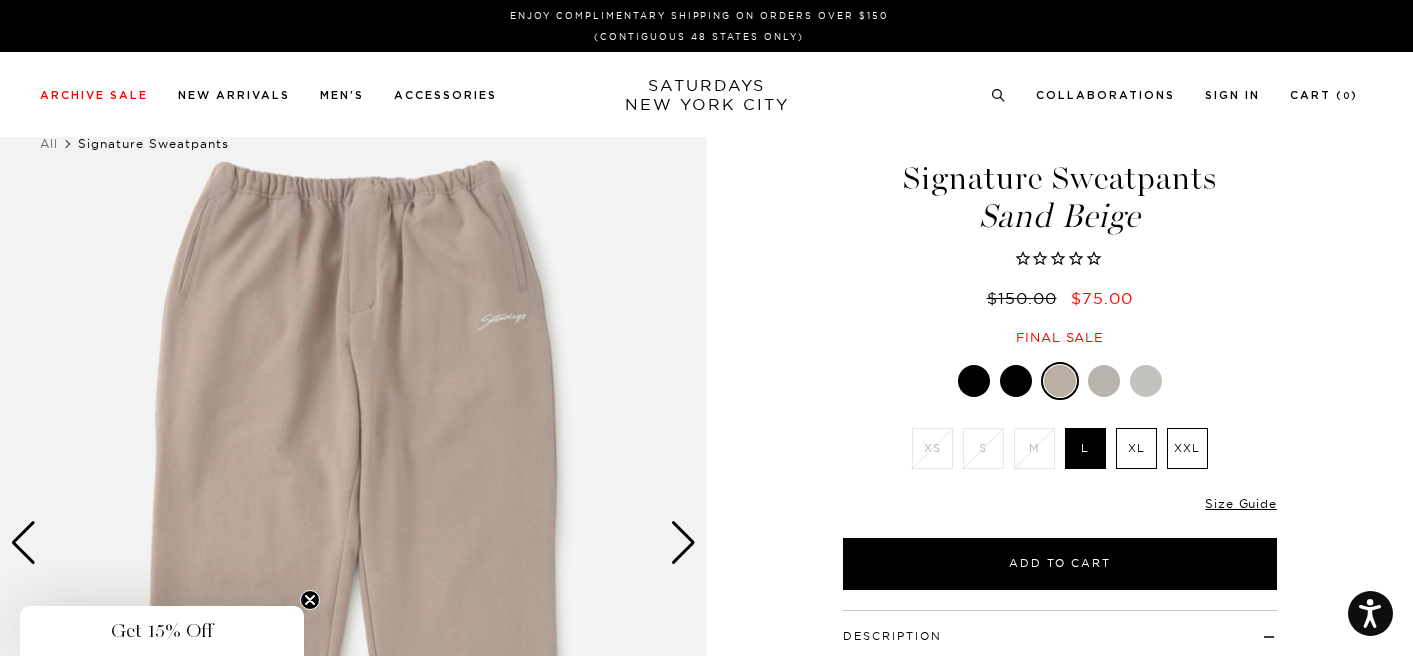 click at bounding box center [1104, 381] 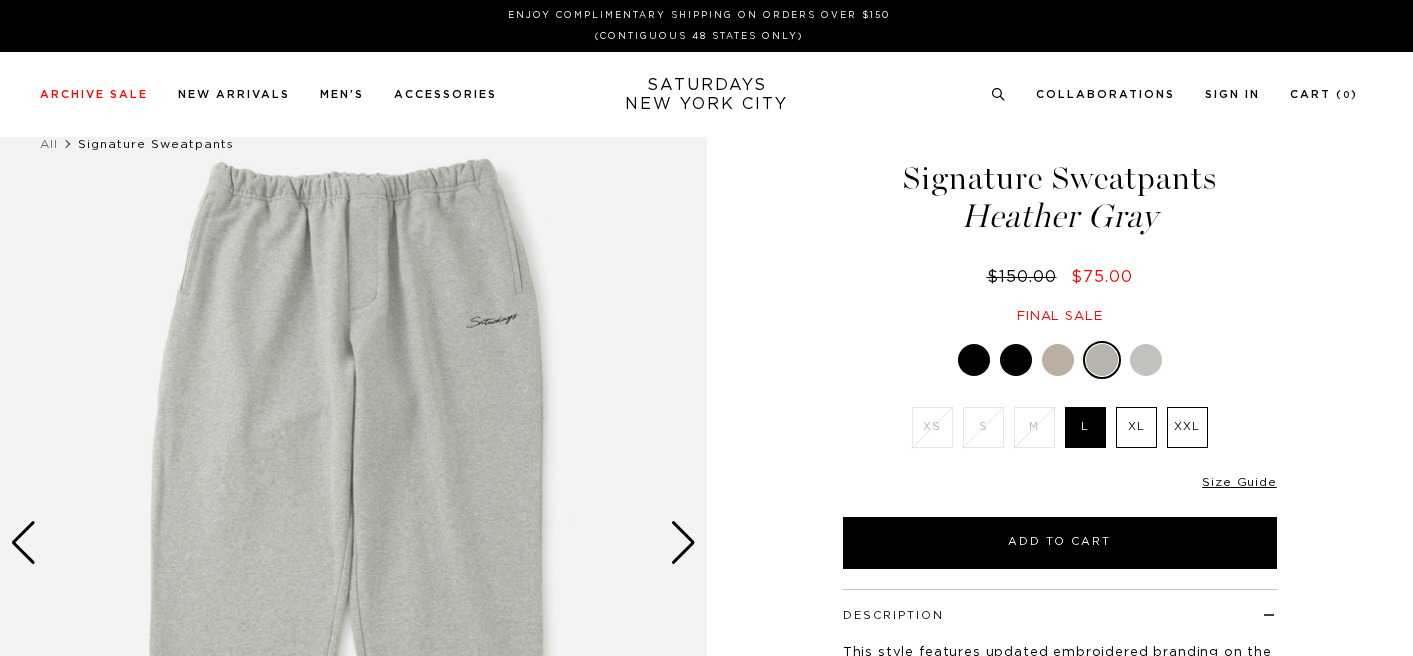 scroll, scrollTop: 0, scrollLeft: 0, axis: both 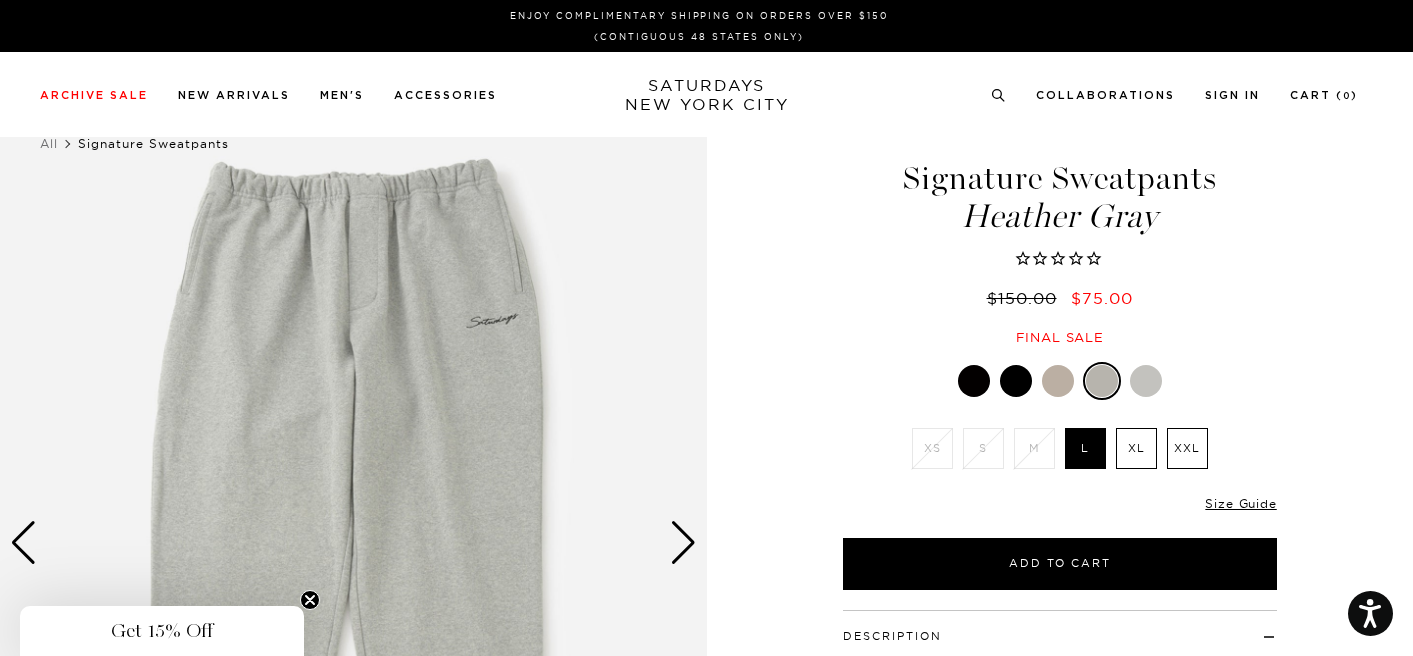 click at bounding box center [1146, 381] 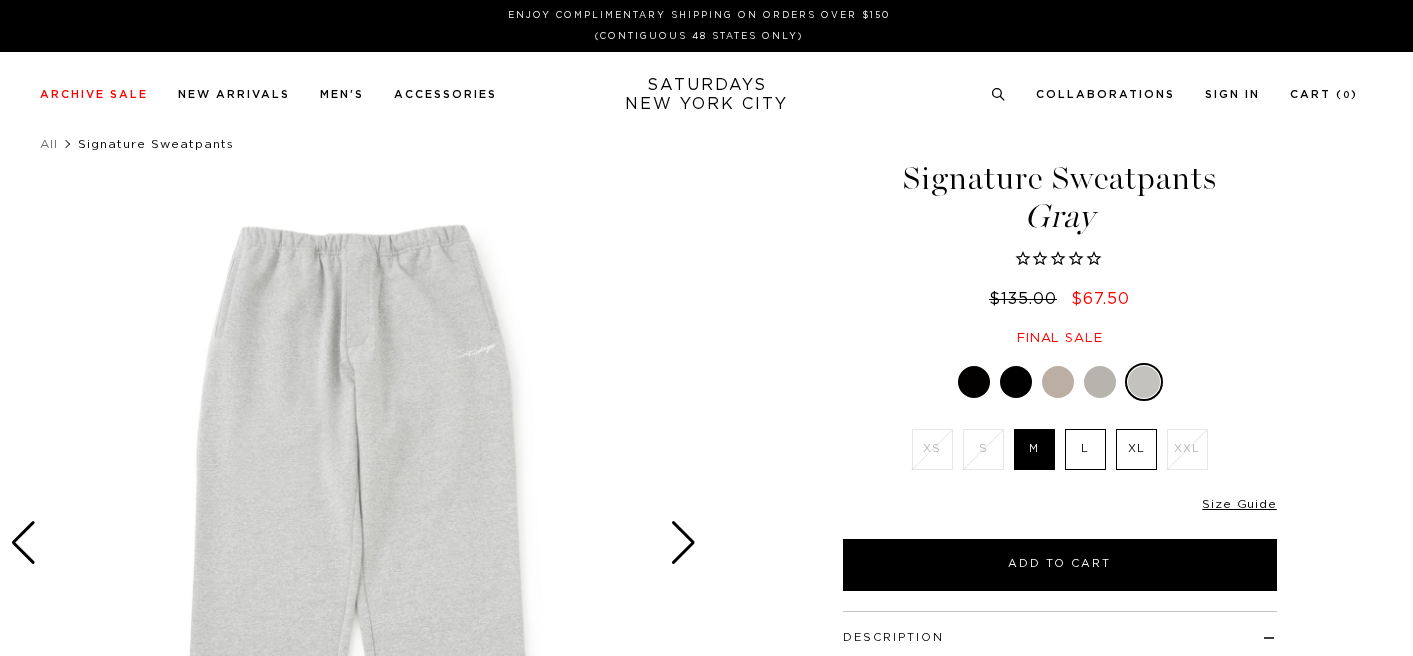 scroll, scrollTop: 0, scrollLeft: 0, axis: both 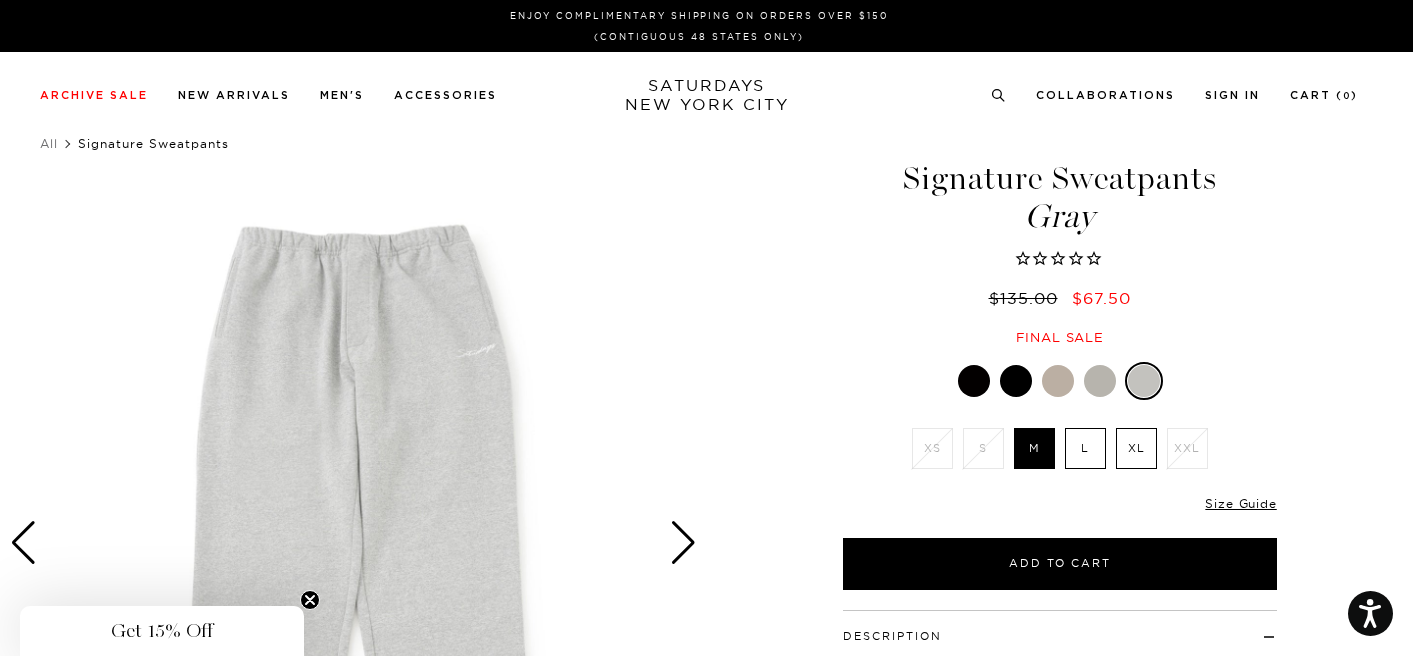 click at bounding box center [974, 381] 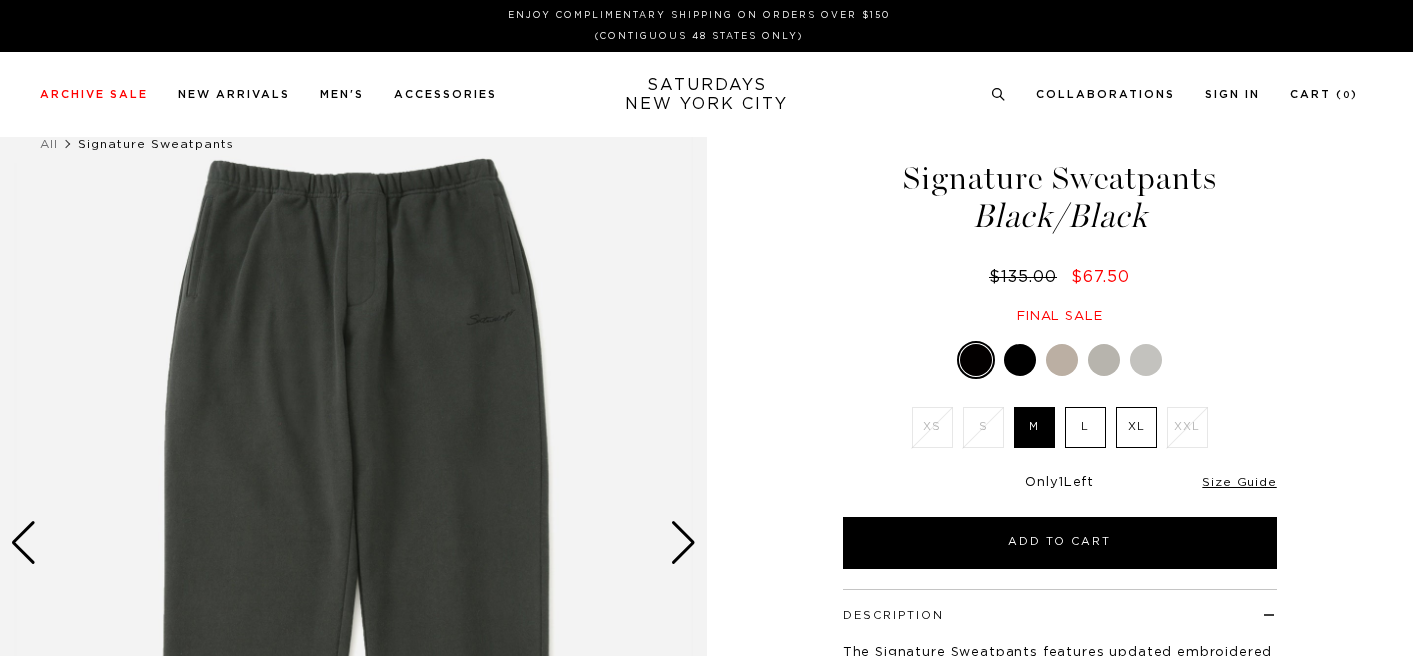 scroll, scrollTop: 0, scrollLeft: 0, axis: both 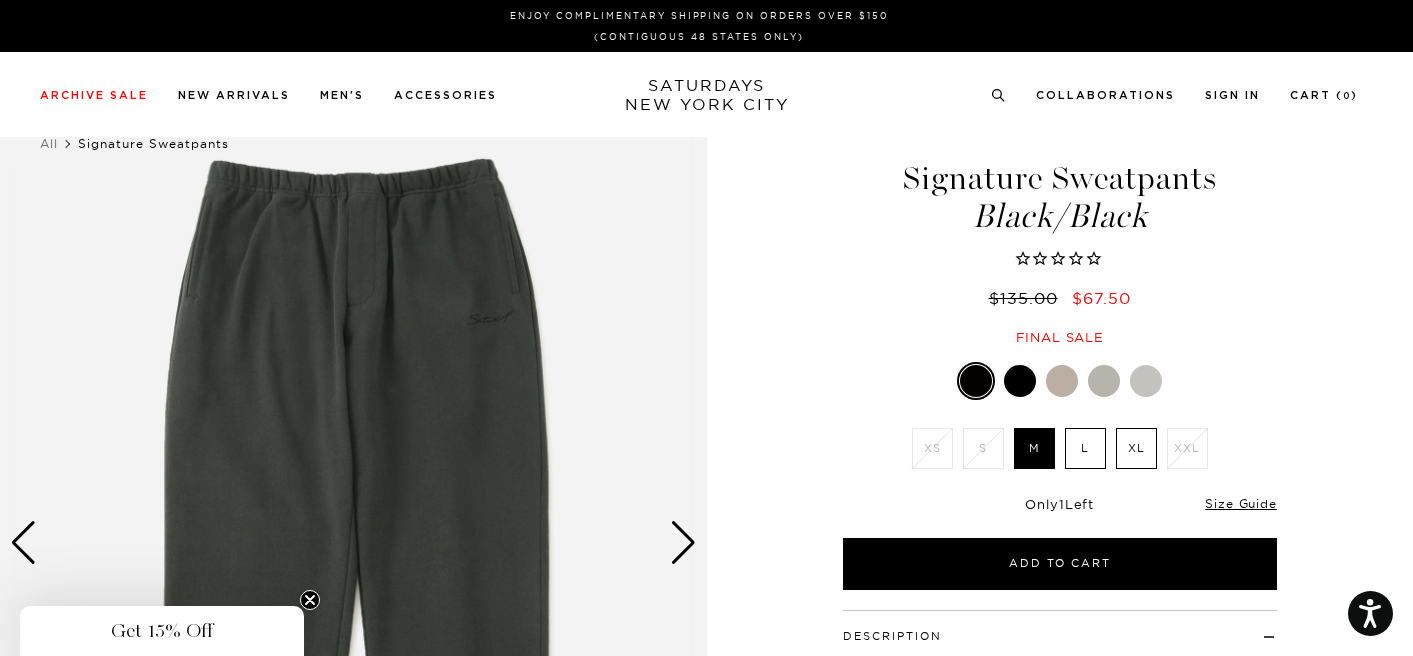 click at bounding box center (1020, 381) 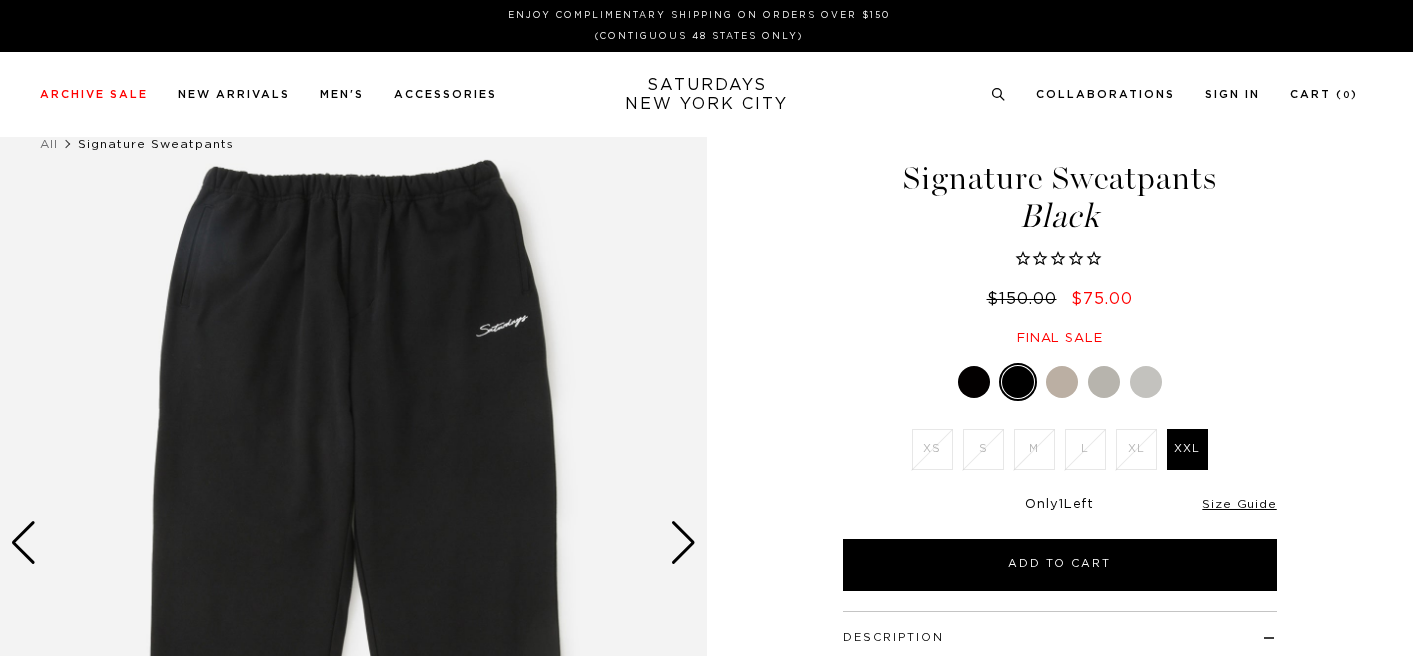 scroll, scrollTop: 0, scrollLeft: 0, axis: both 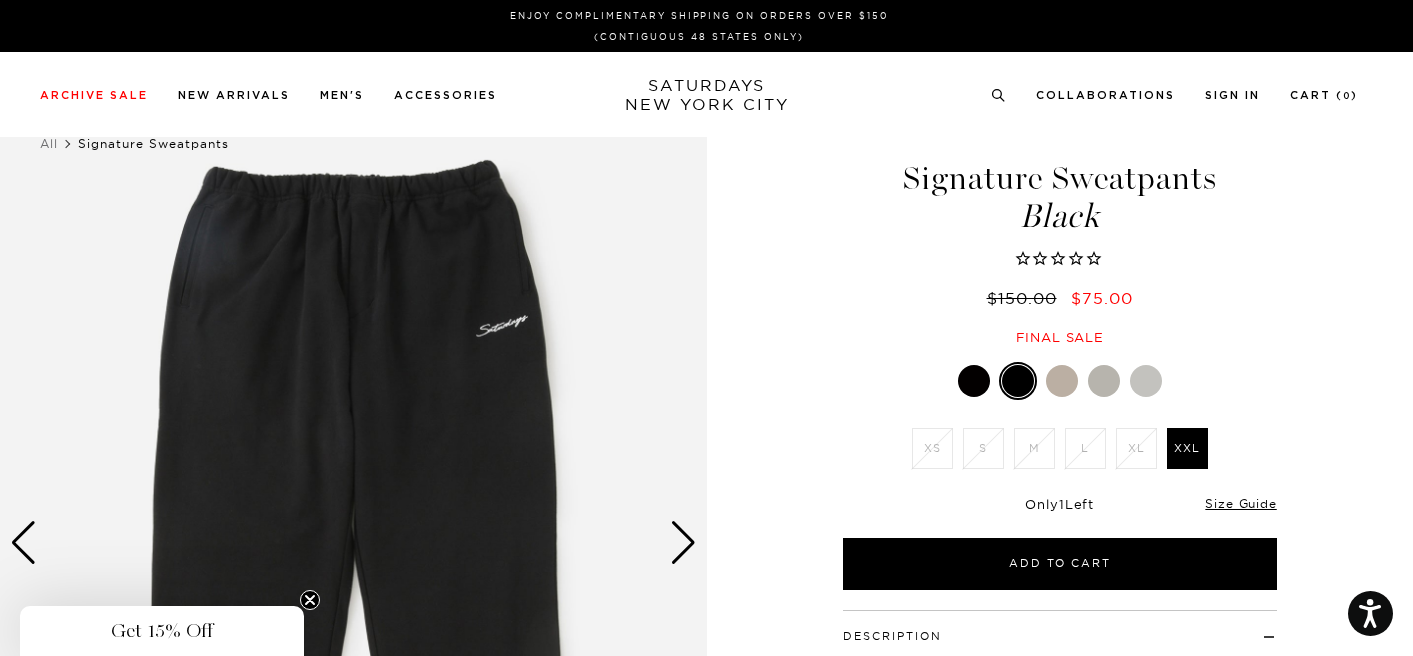 click at bounding box center [1062, 381] 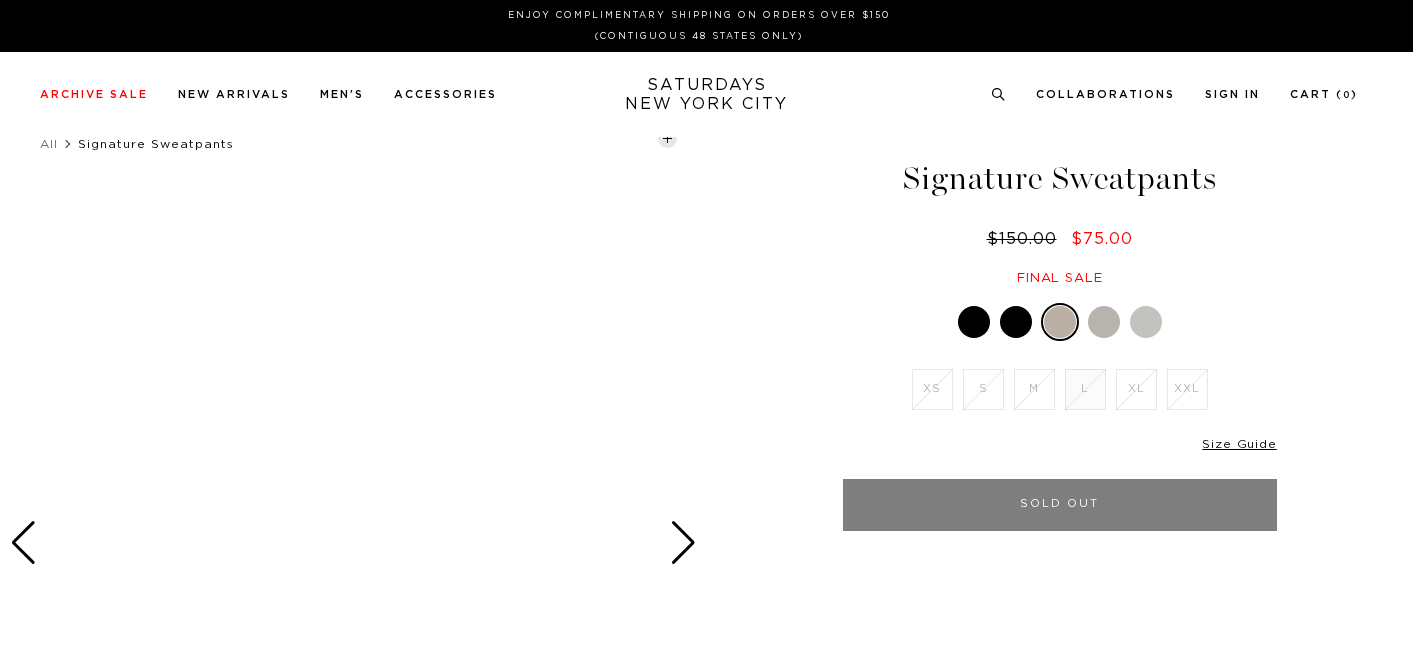 scroll, scrollTop: 0, scrollLeft: 0, axis: both 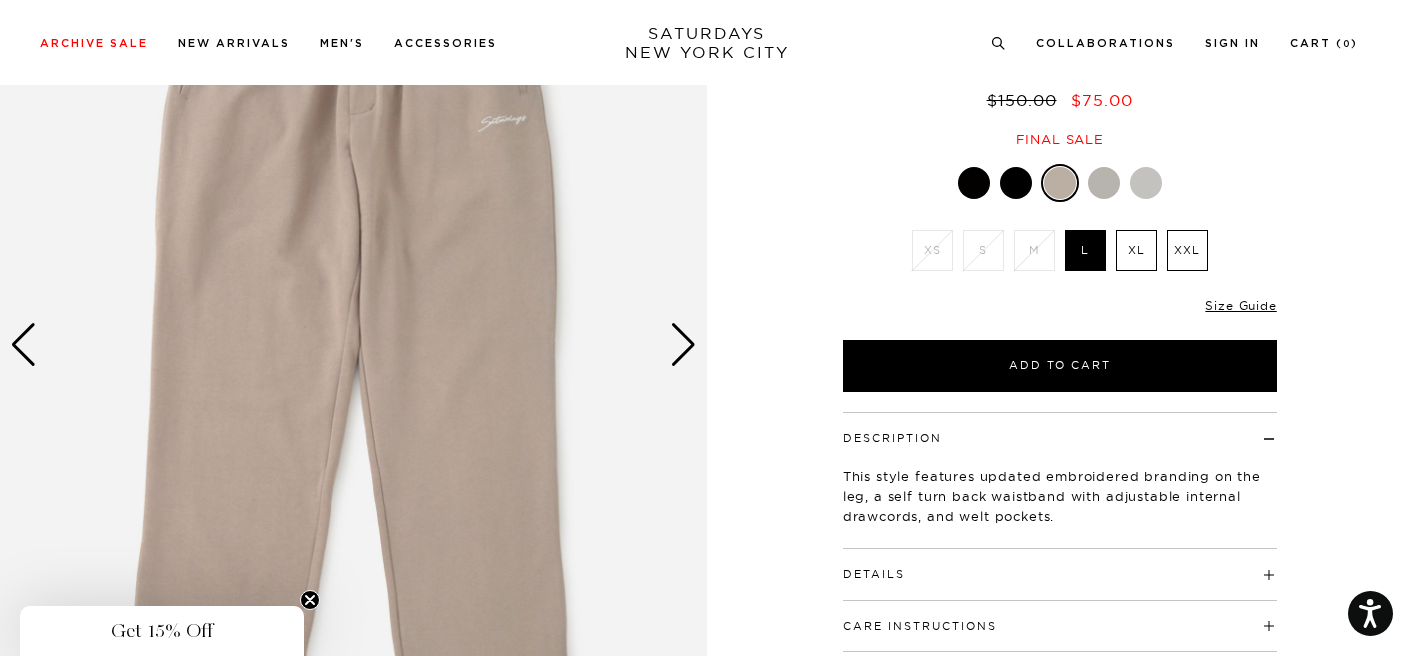 click at bounding box center [683, 345] 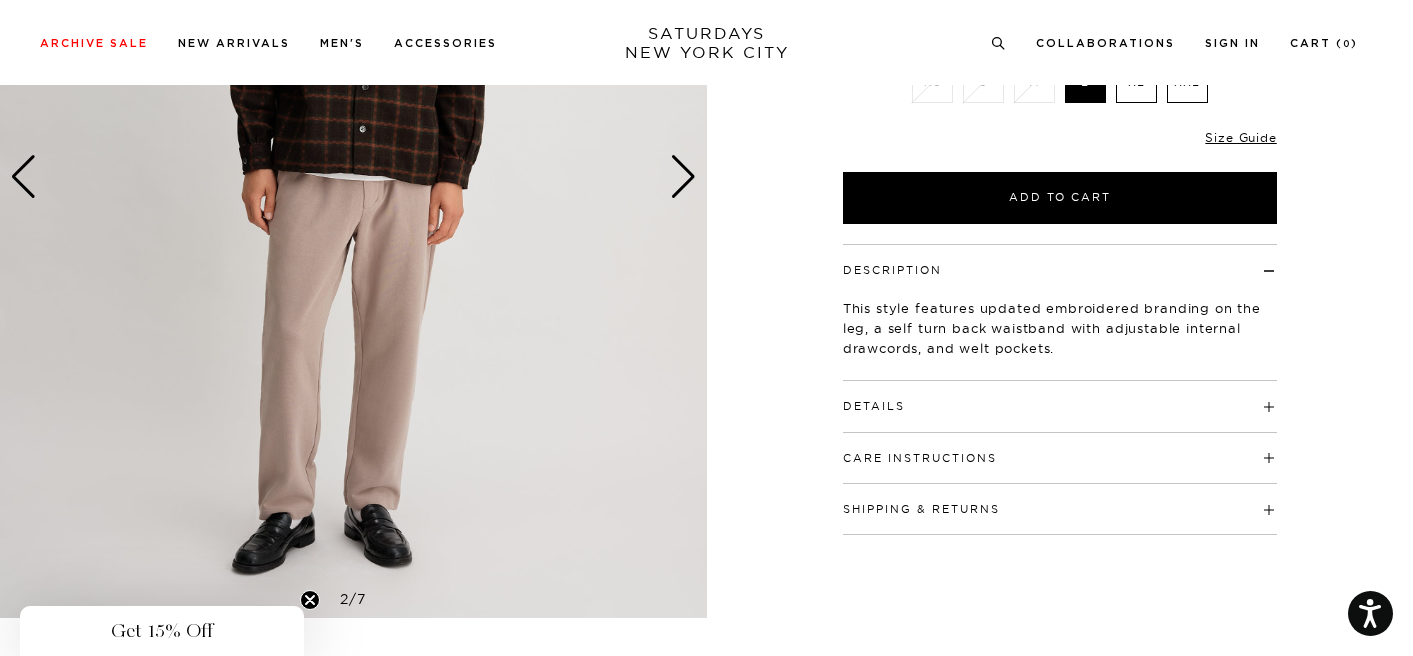 scroll, scrollTop: 380, scrollLeft: 0, axis: vertical 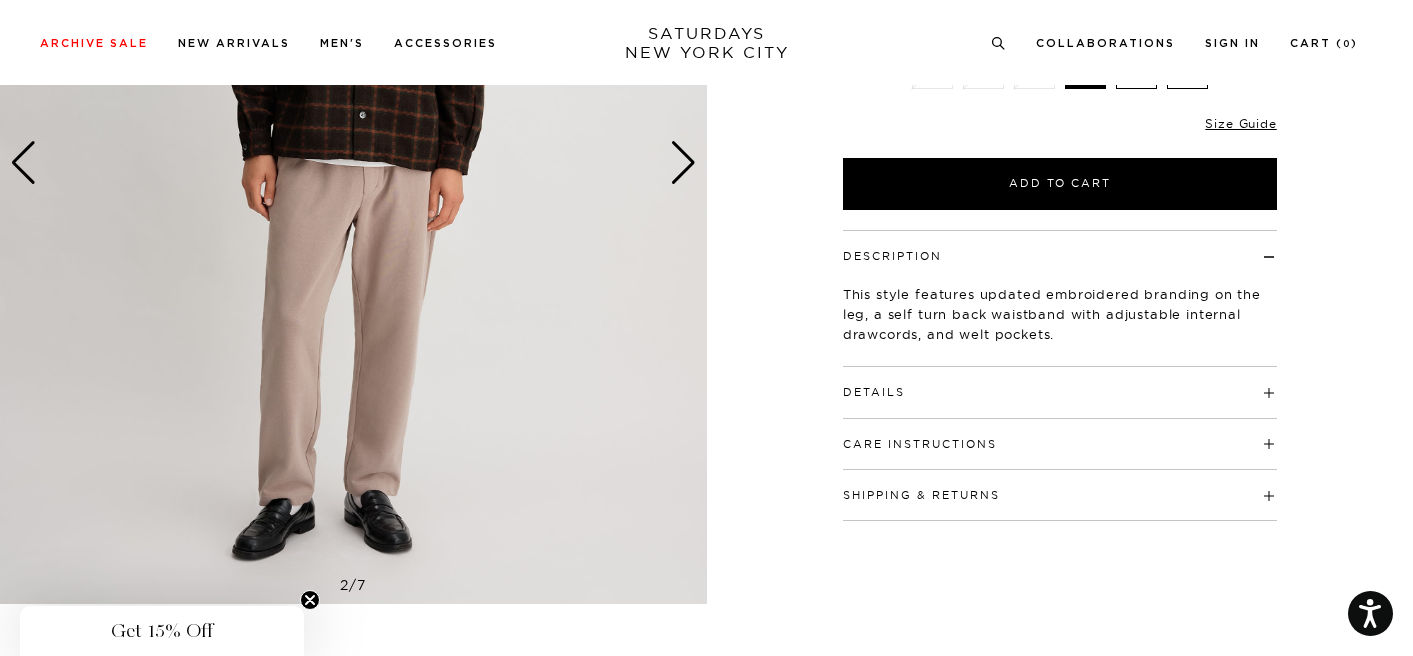 click at bounding box center (353, 162) 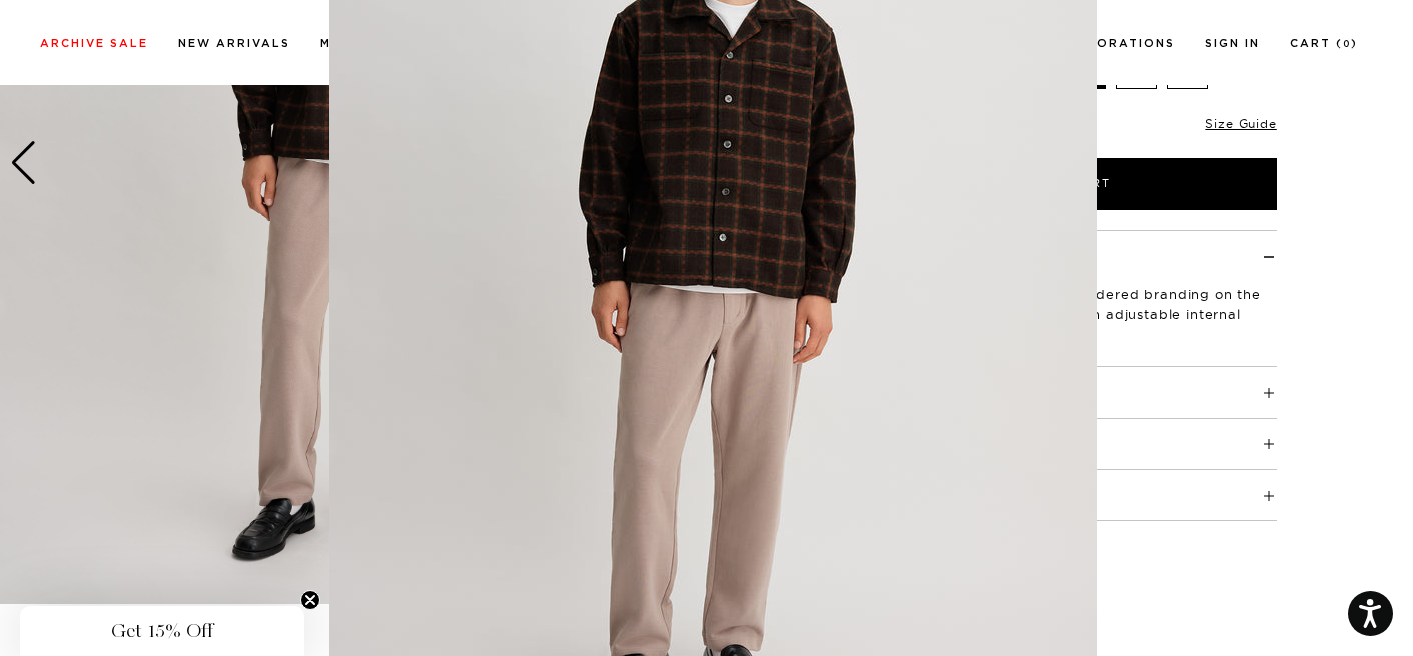 scroll, scrollTop: 242, scrollLeft: 0, axis: vertical 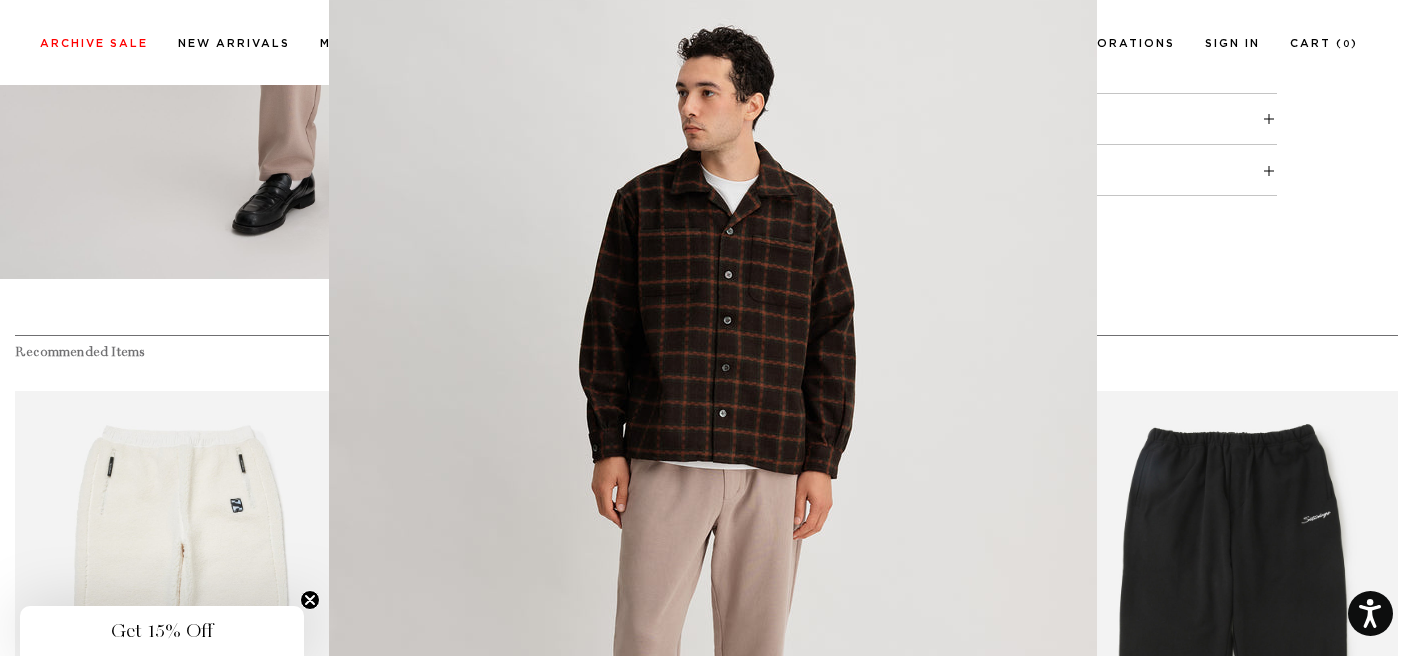 click at bounding box center [713, 465] 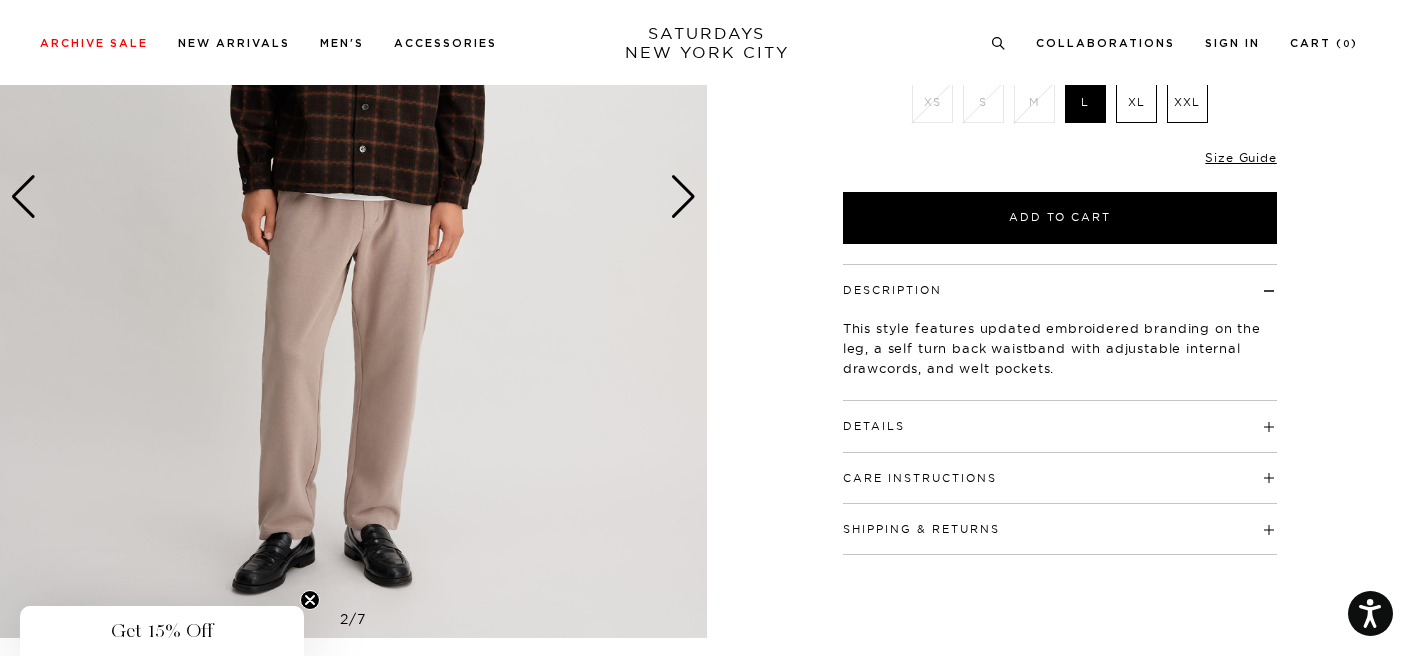 scroll, scrollTop: 349, scrollLeft: 4, axis: both 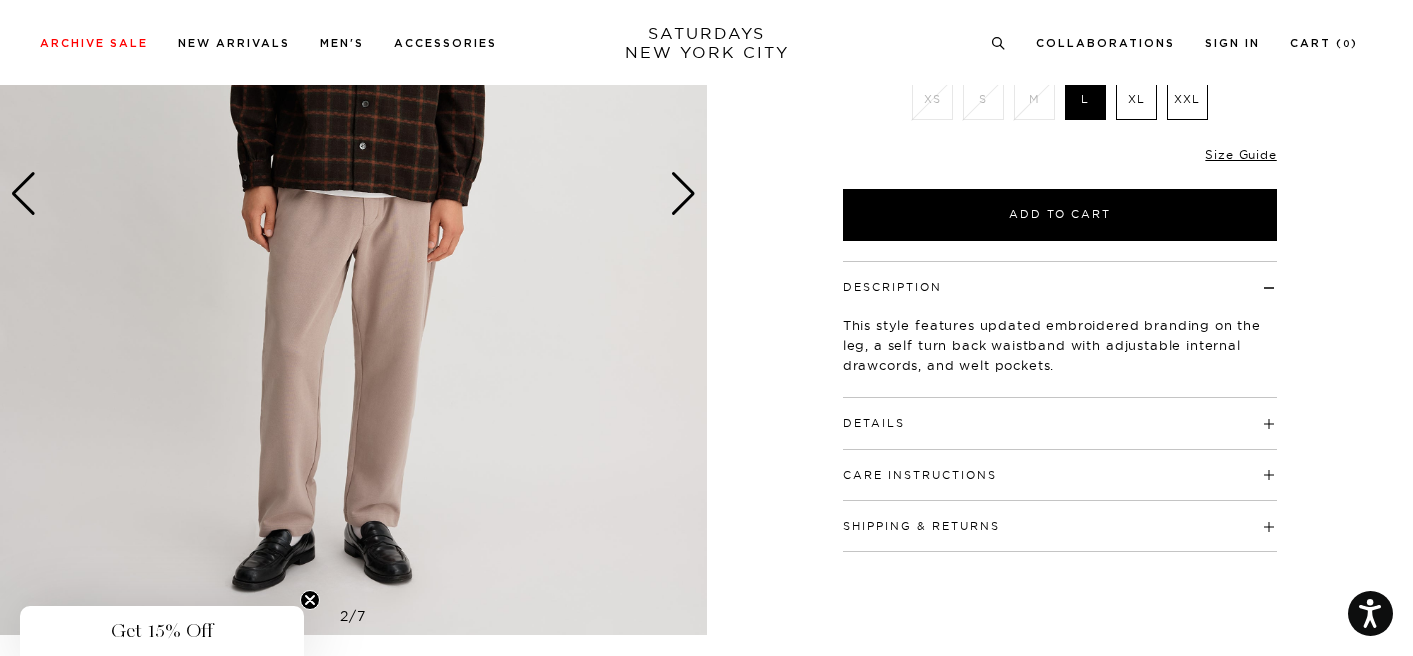 click at bounding box center (683, 194) 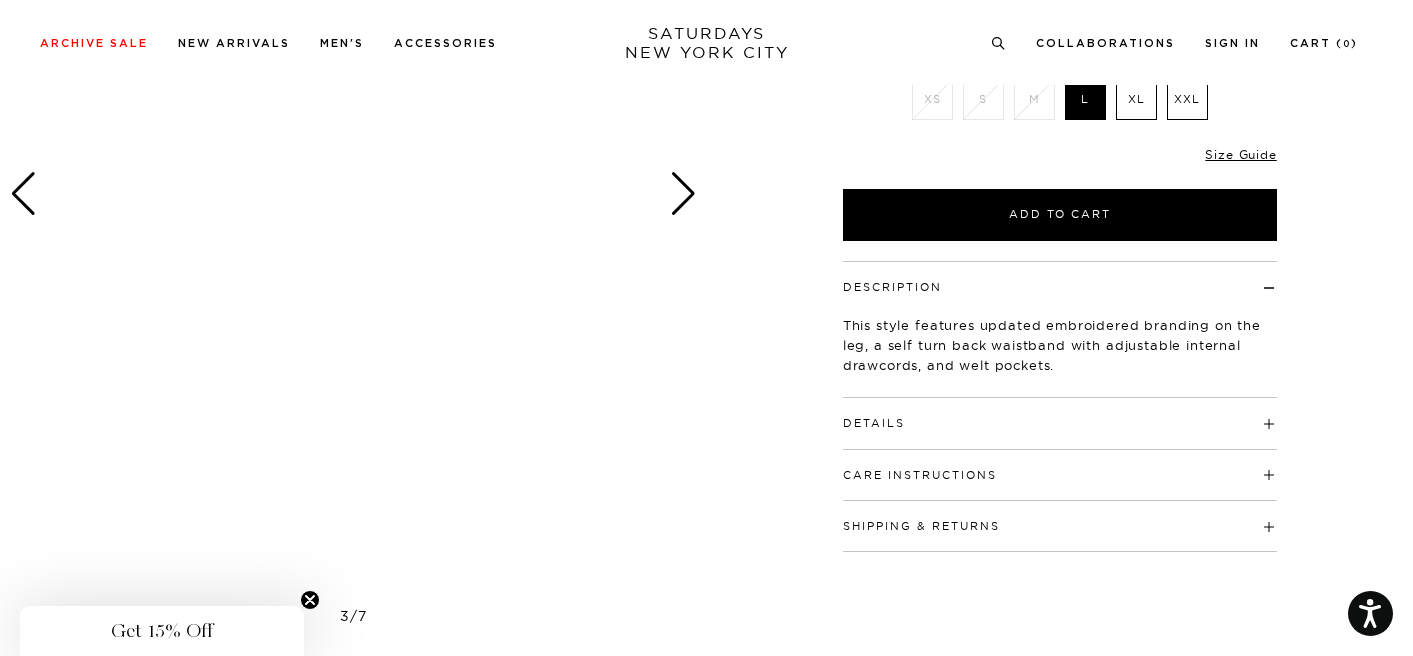 click at bounding box center [683, 194] 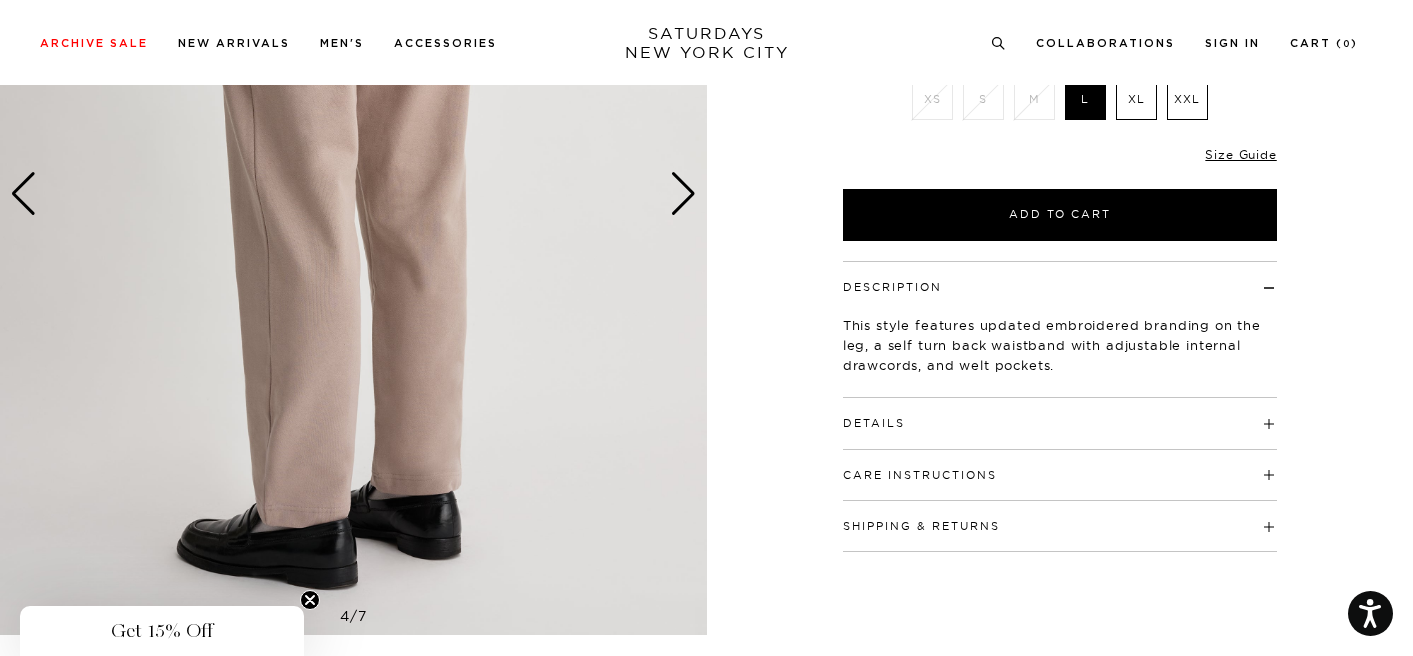 click at bounding box center (683, 194) 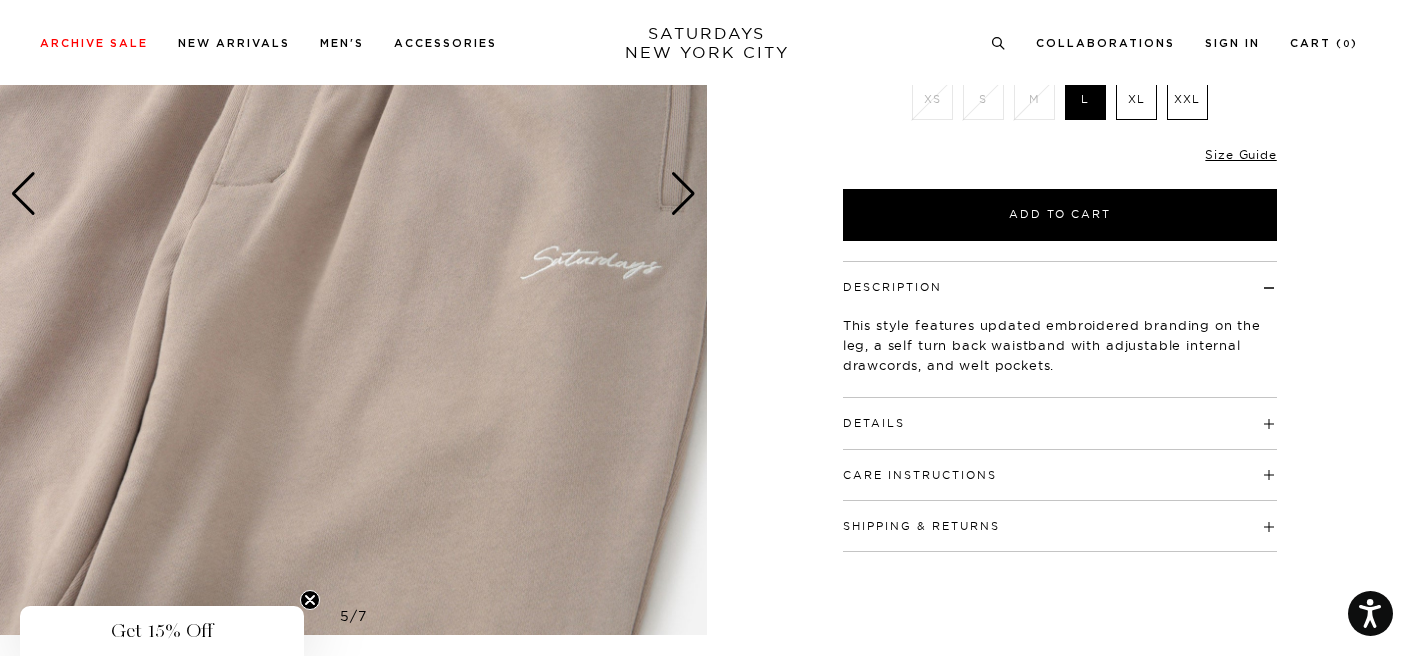 click at bounding box center (683, 194) 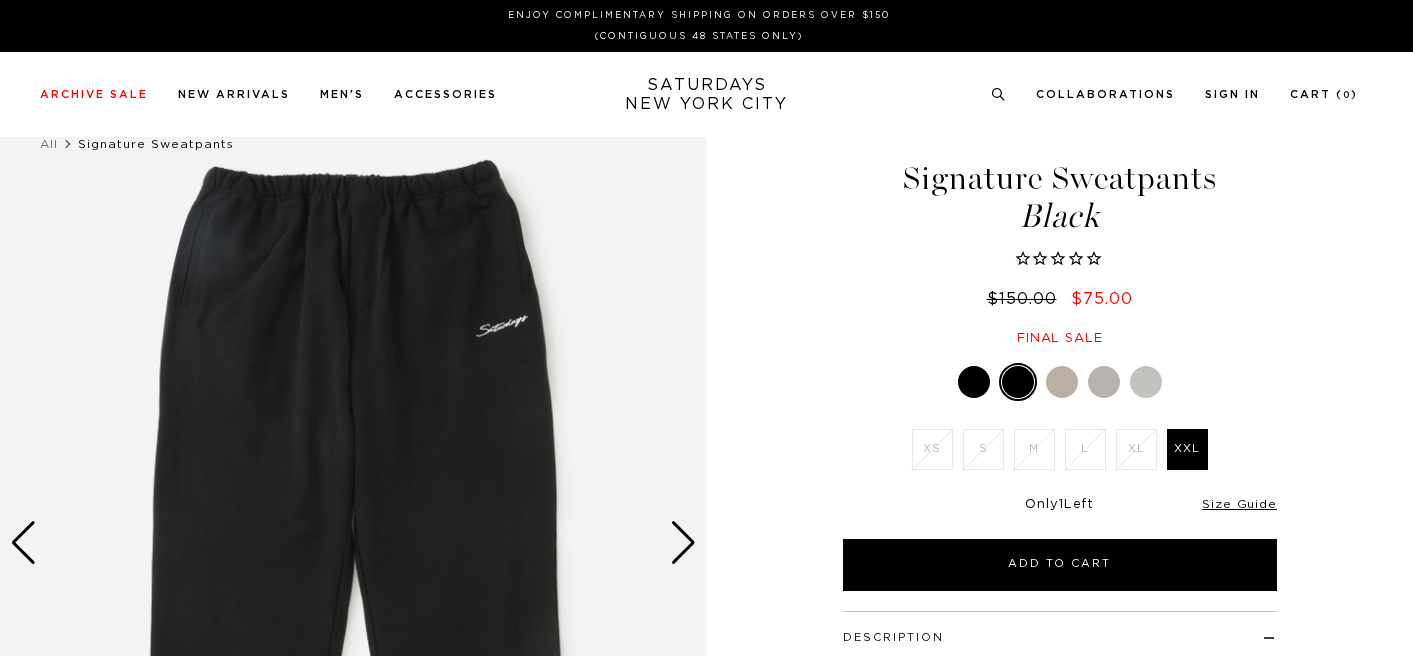 scroll, scrollTop: 0, scrollLeft: 0, axis: both 